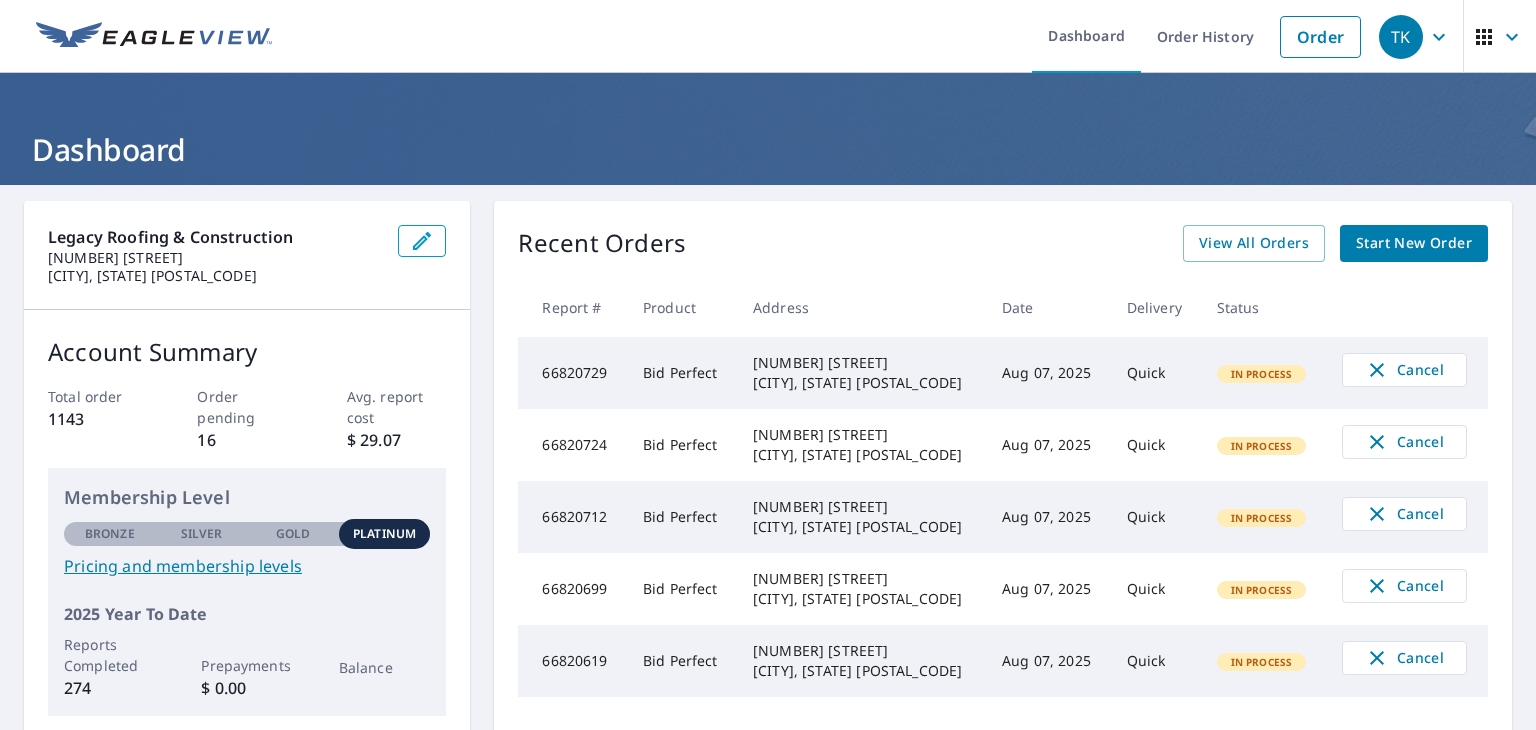 scroll, scrollTop: 0, scrollLeft: 0, axis: both 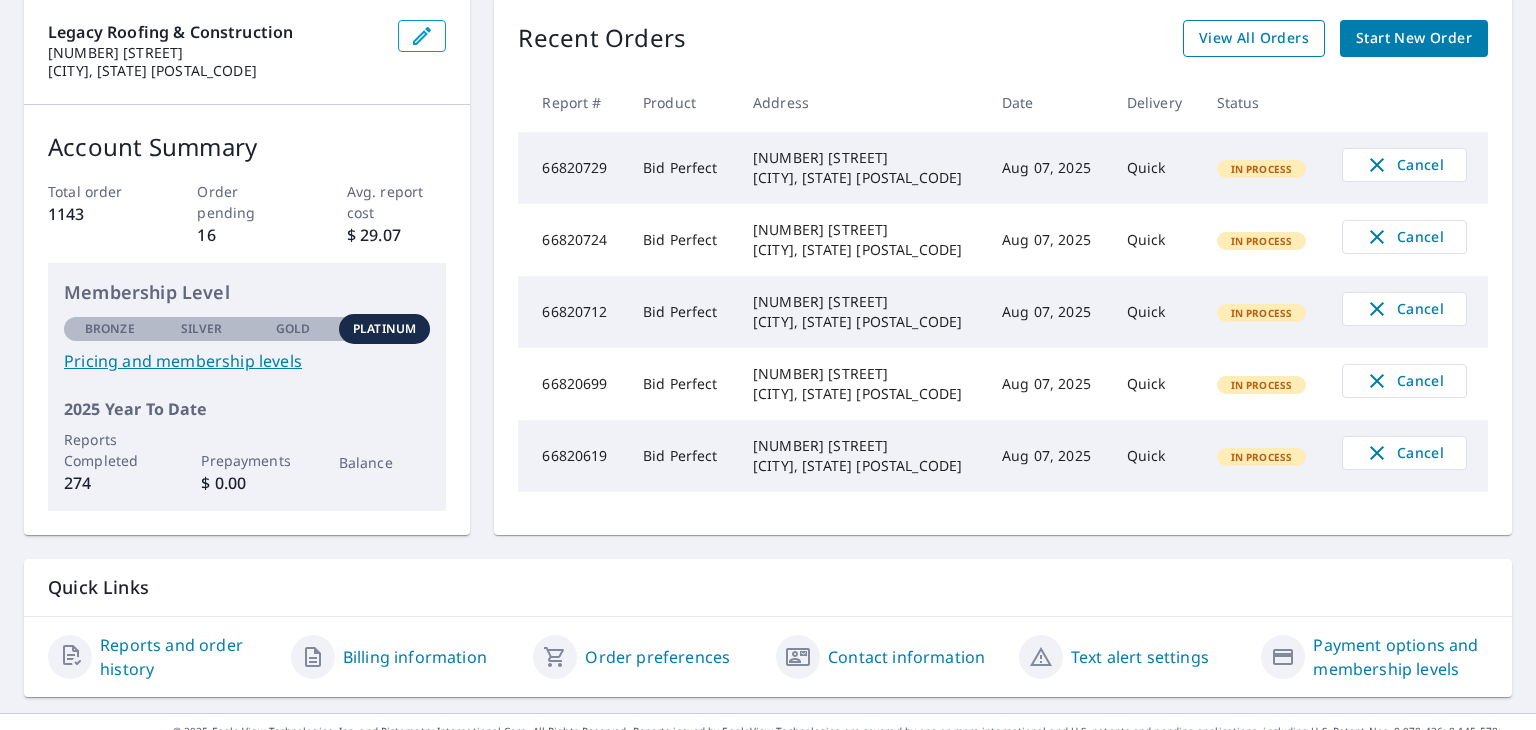click on "View All Orders" at bounding box center [1254, 38] 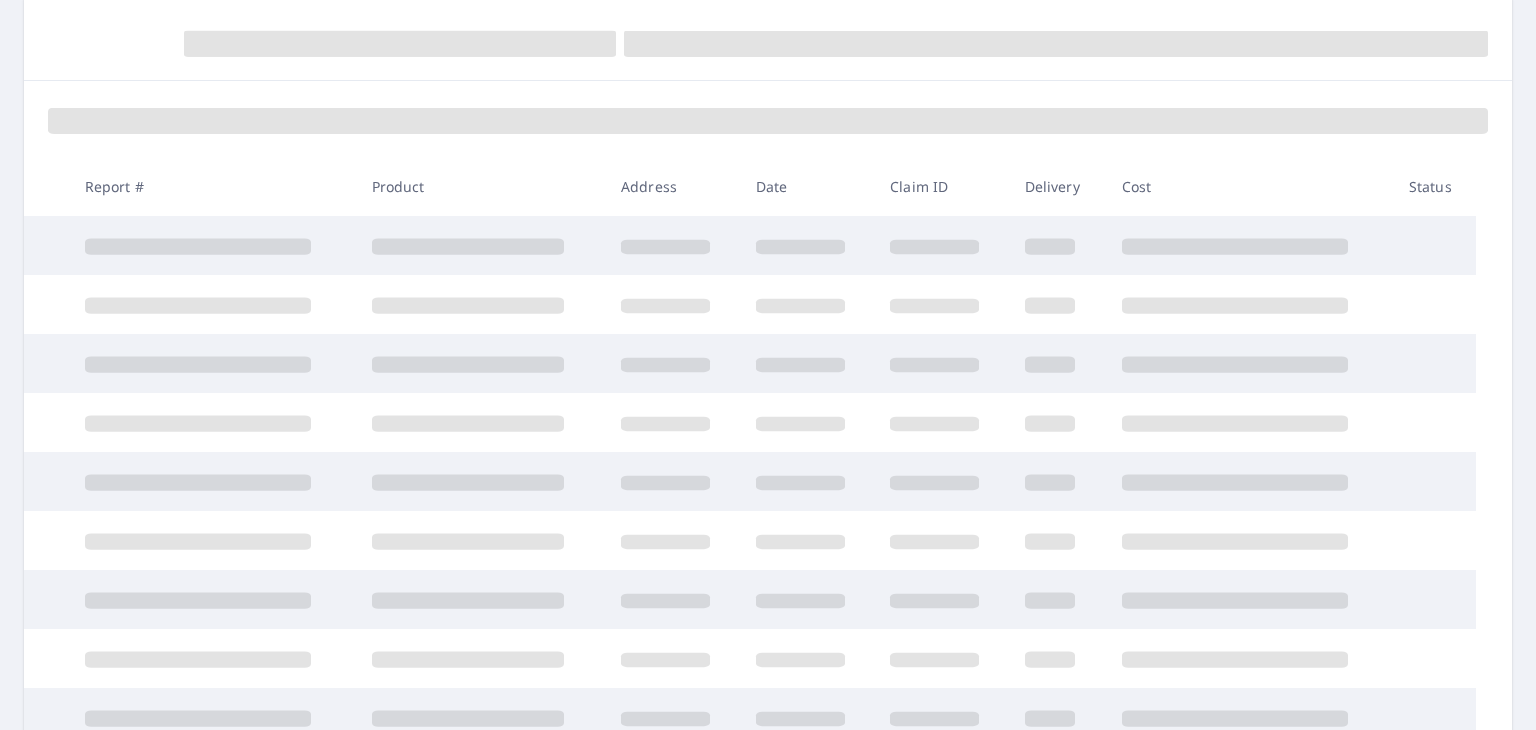 scroll, scrollTop: 205, scrollLeft: 0, axis: vertical 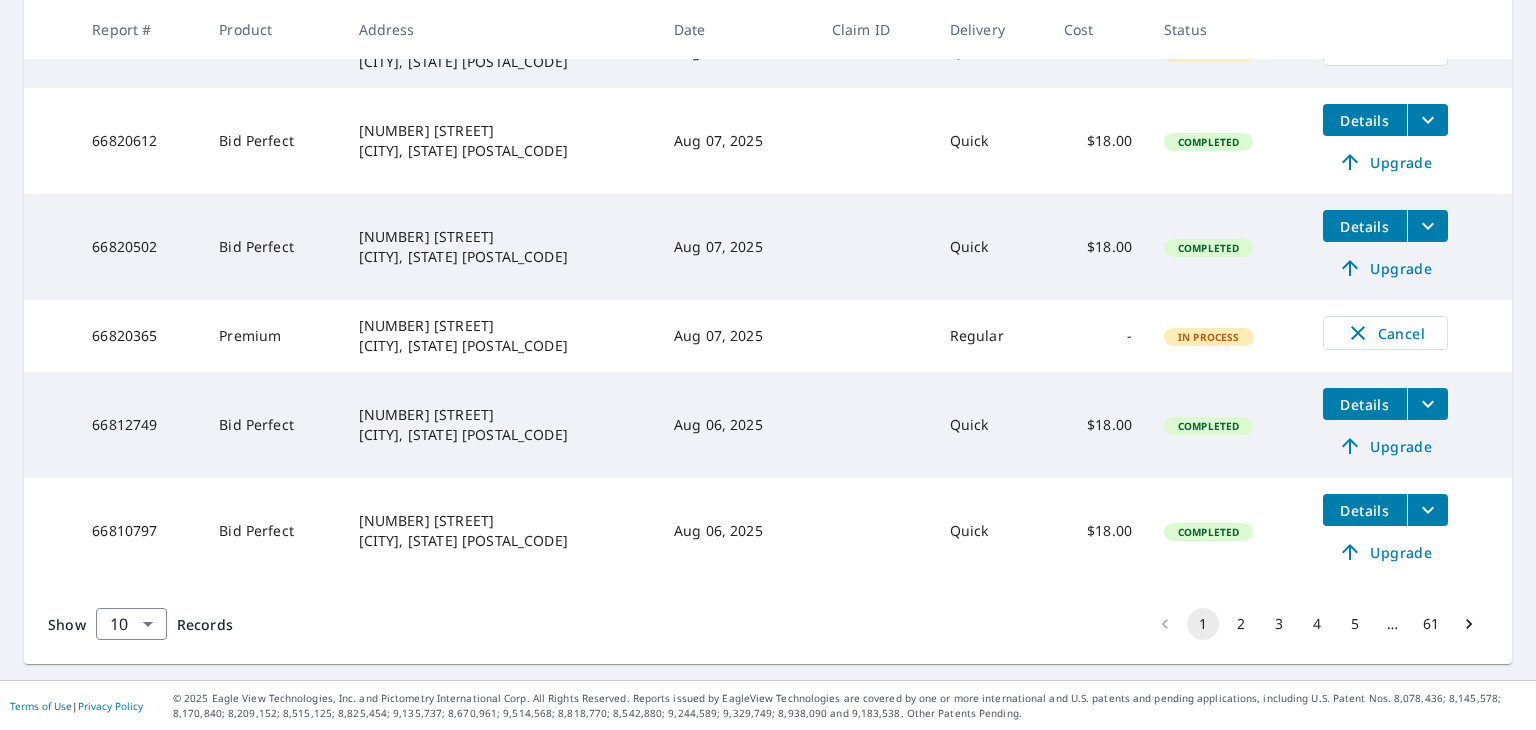click on "2" at bounding box center [1241, 624] 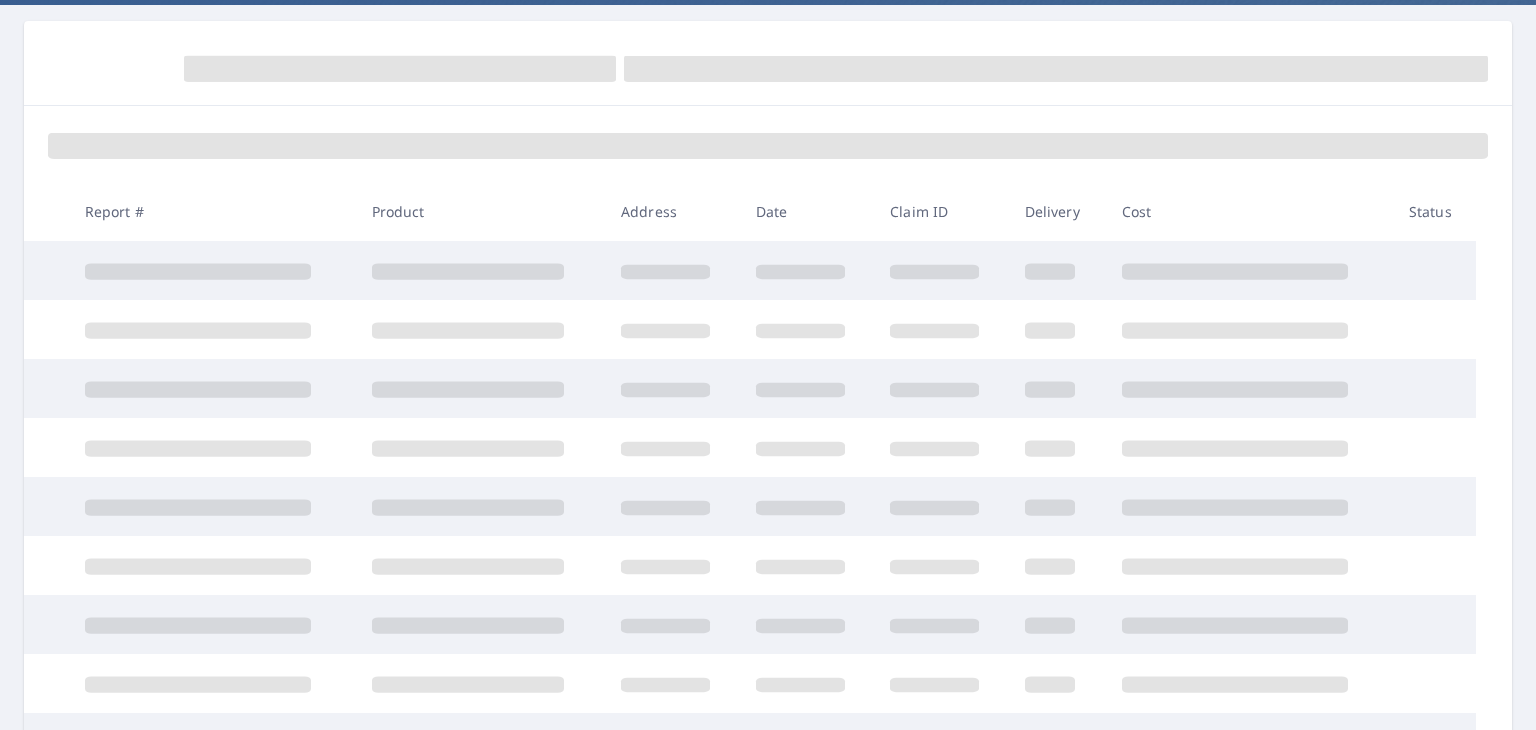 scroll, scrollTop: 0, scrollLeft: 0, axis: both 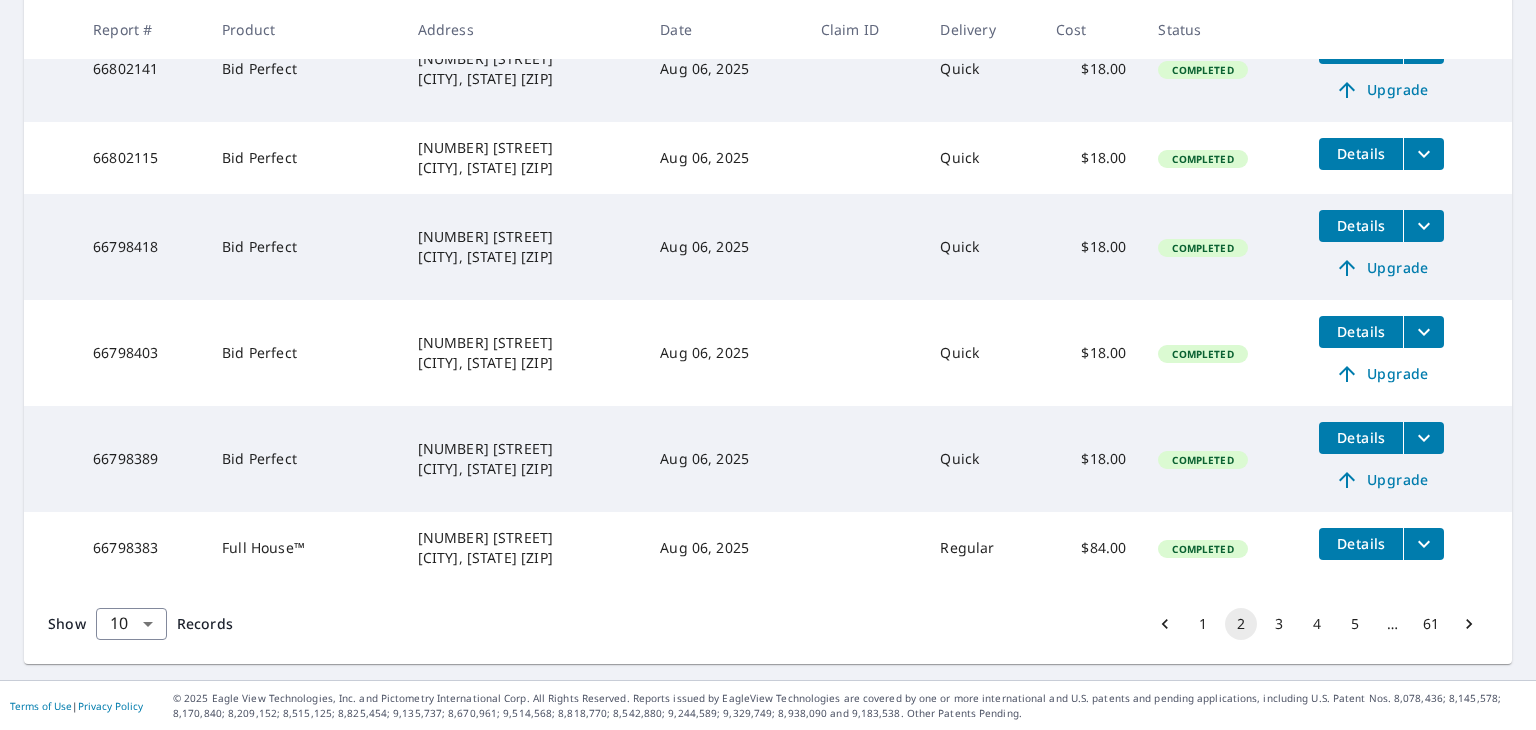 click on "1" at bounding box center [1203, 624] 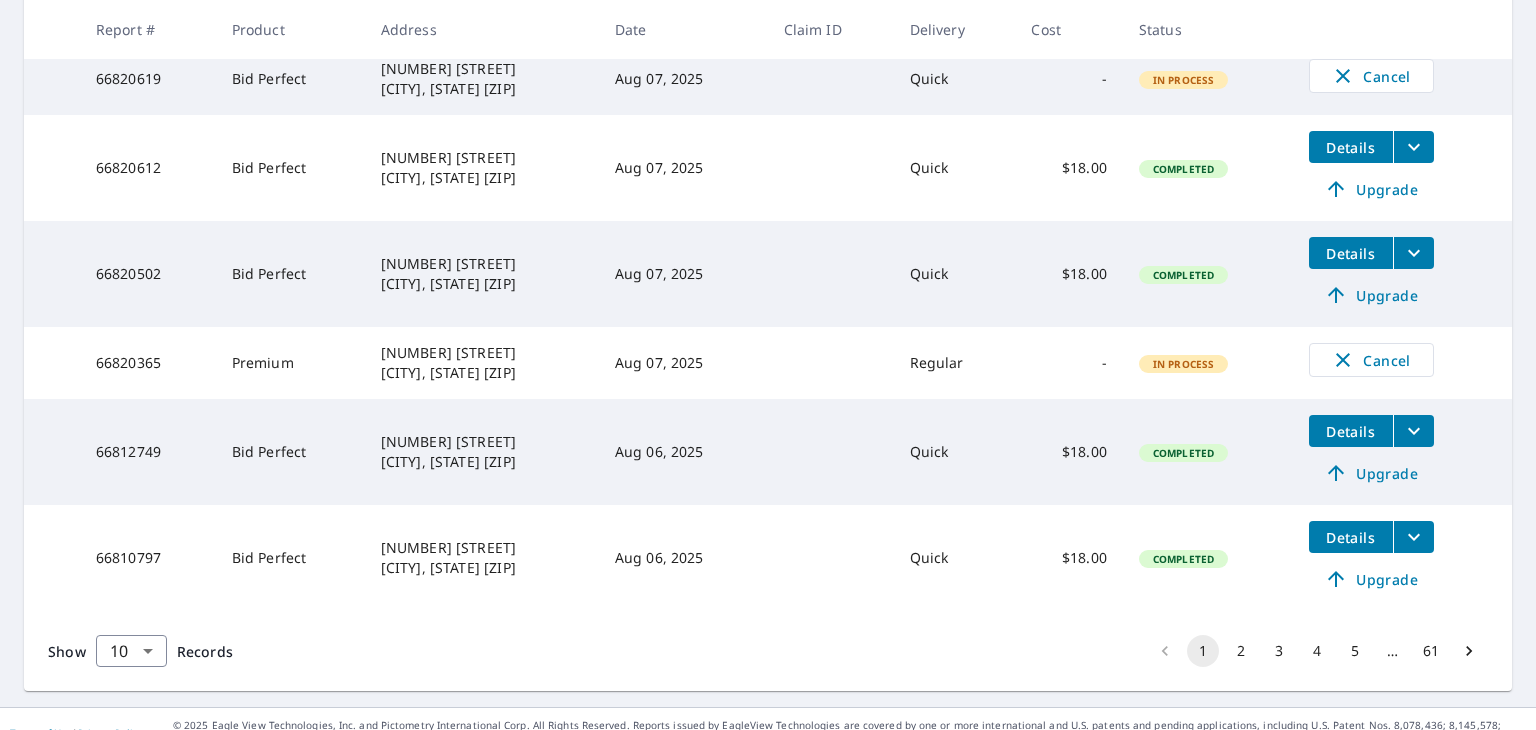scroll, scrollTop: 716, scrollLeft: 0, axis: vertical 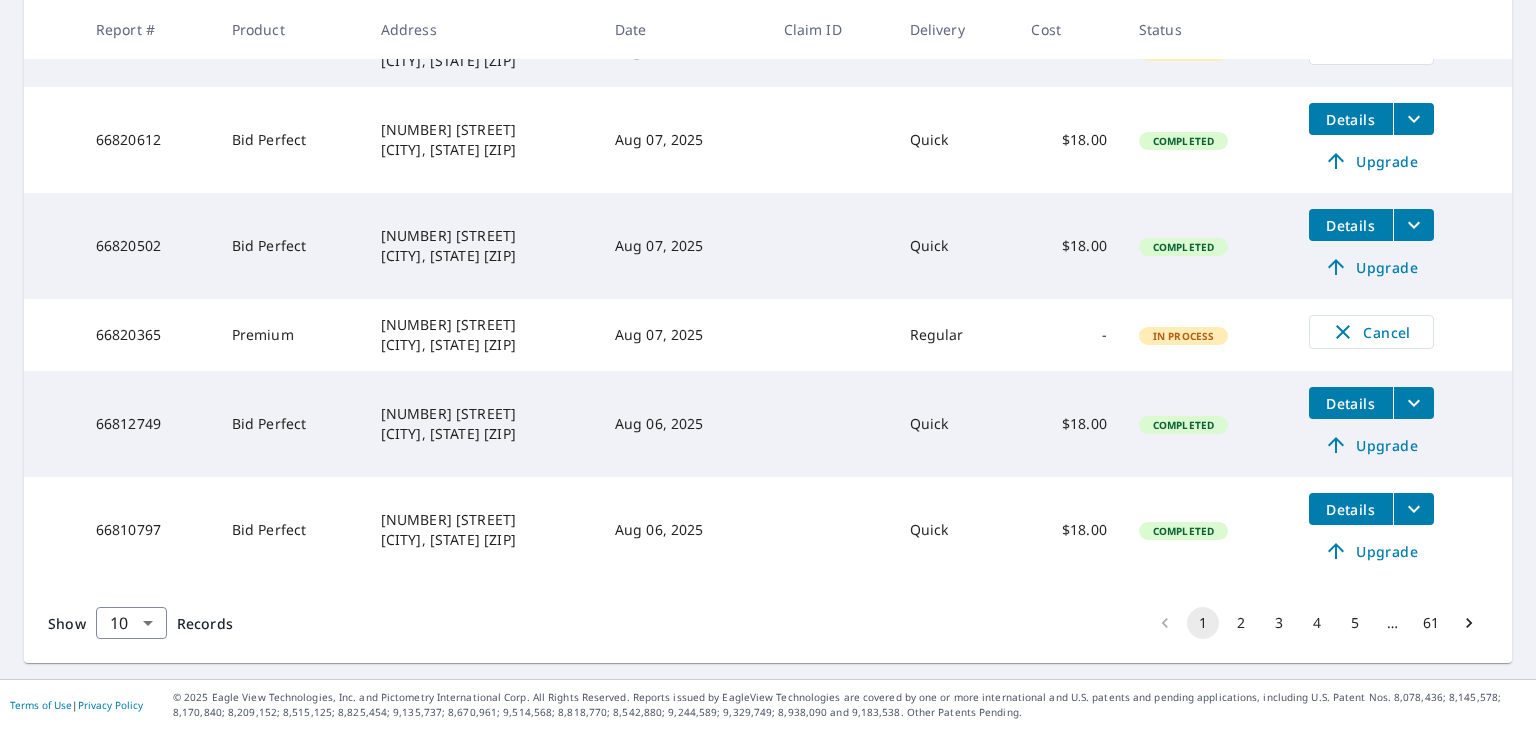 click on "3" at bounding box center (1279, 623) 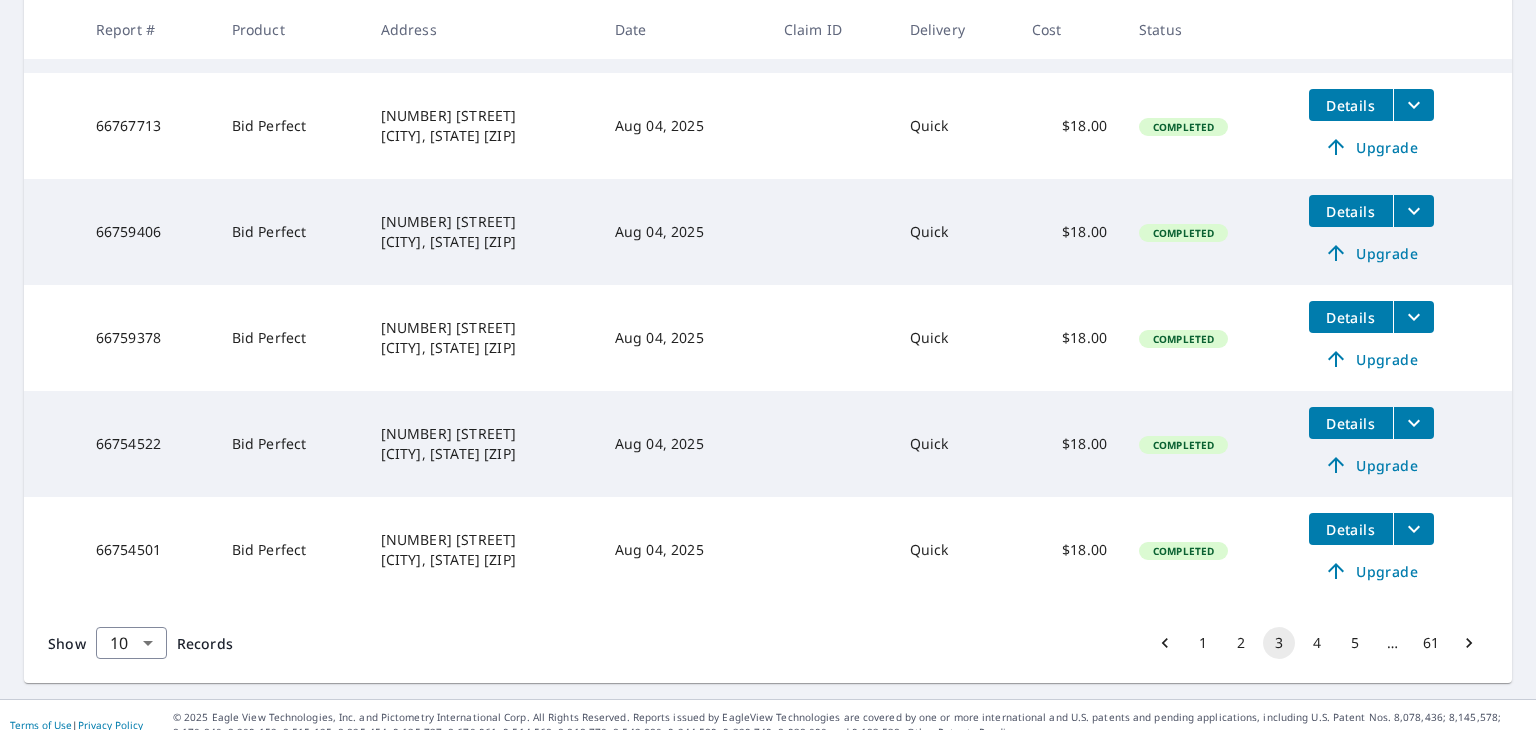scroll, scrollTop: 818, scrollLeft: 0, axis: vertical 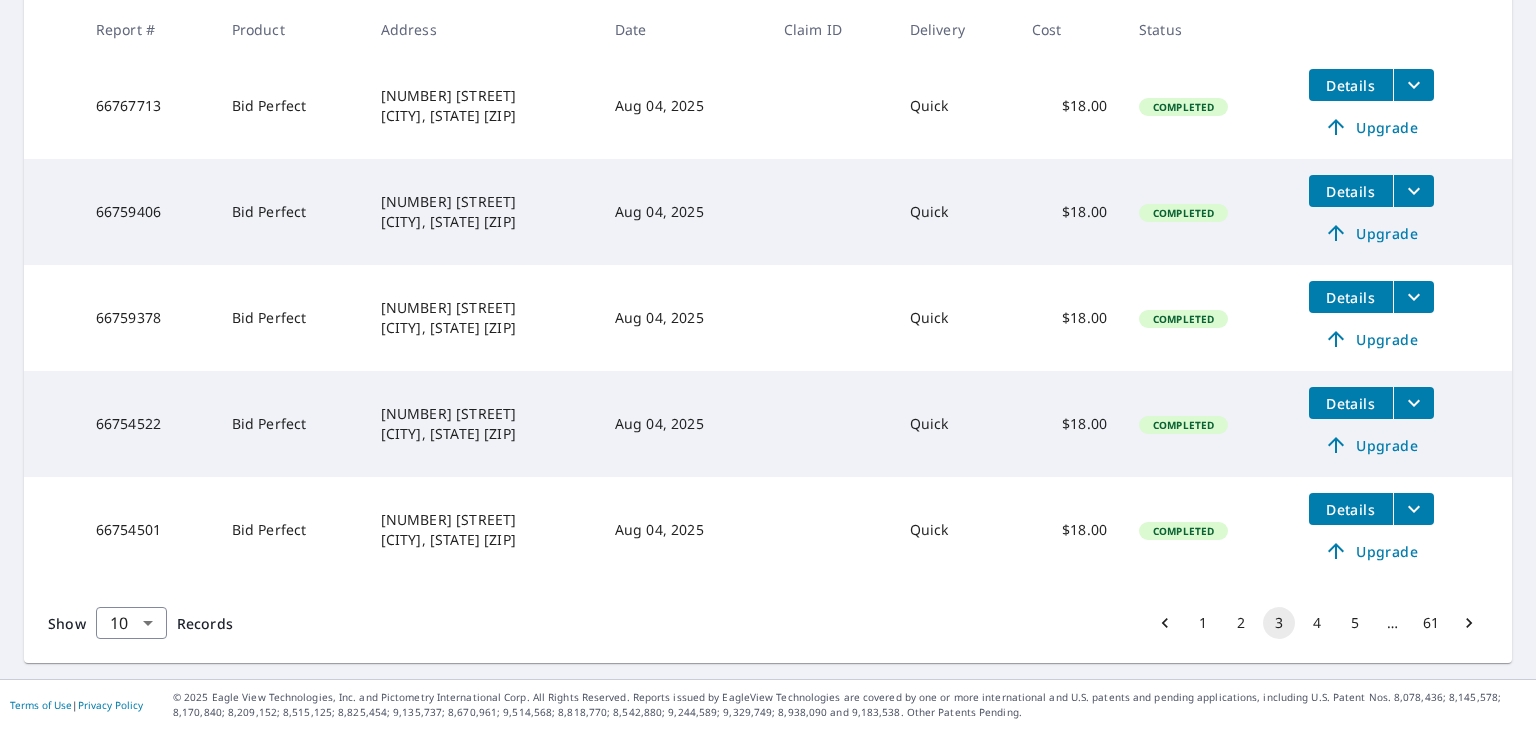 click on "1" at bounding box center (1203, 623) 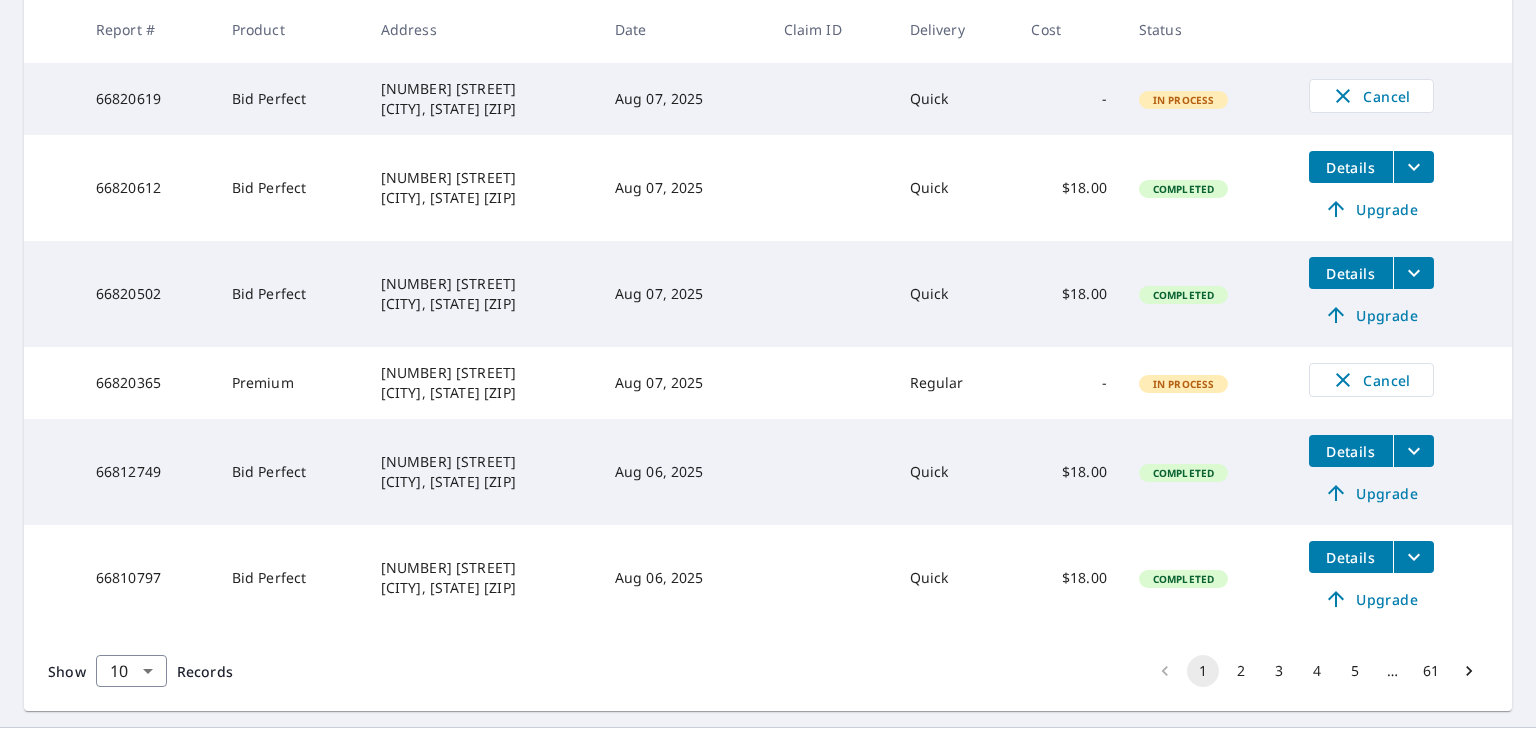 scroll, scrollTop: 716, scrollLeft: 0, axis: vertical 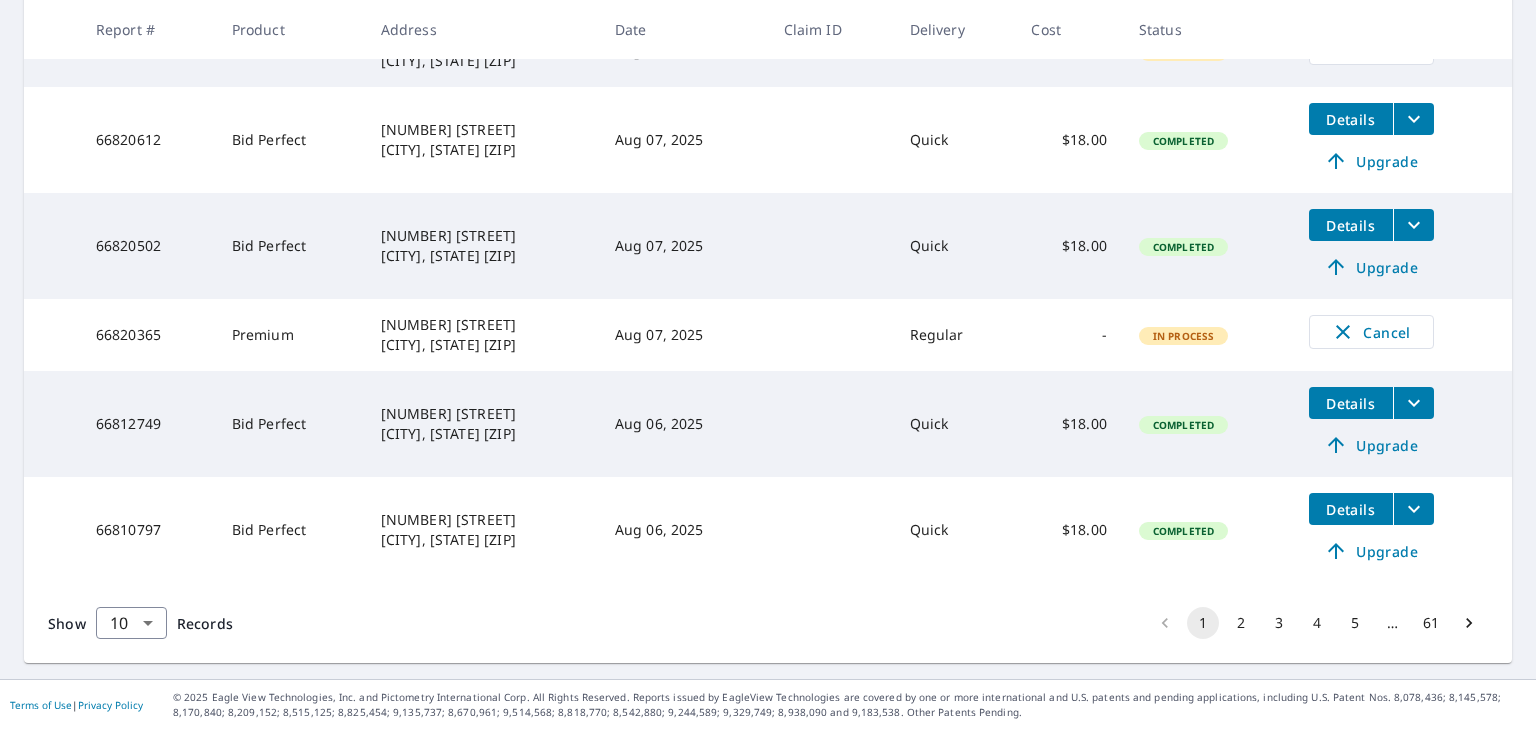 click on "2" at bounding box center (1241, 623) 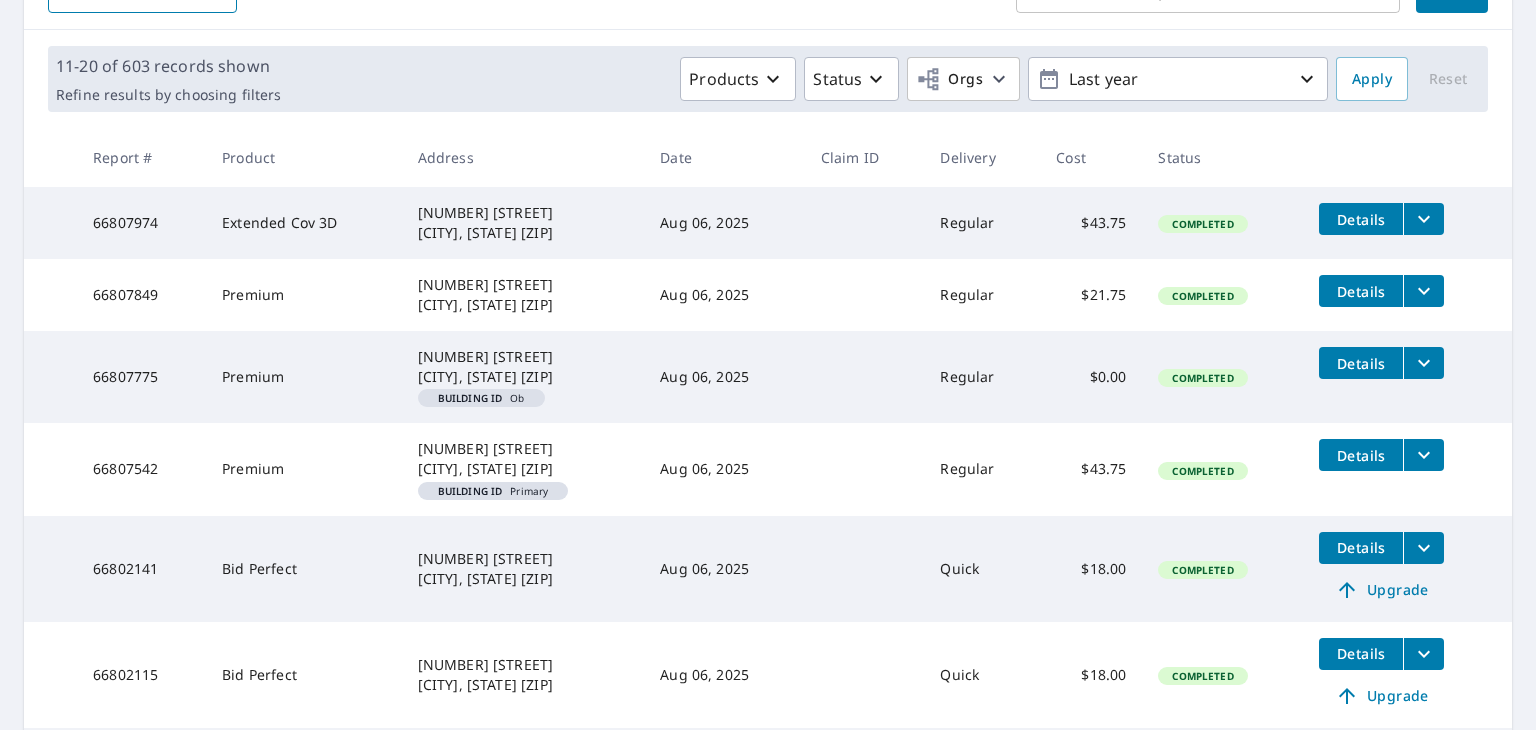 scroll, scrollTop: 264, scrollLeft: 0, axis: vertical 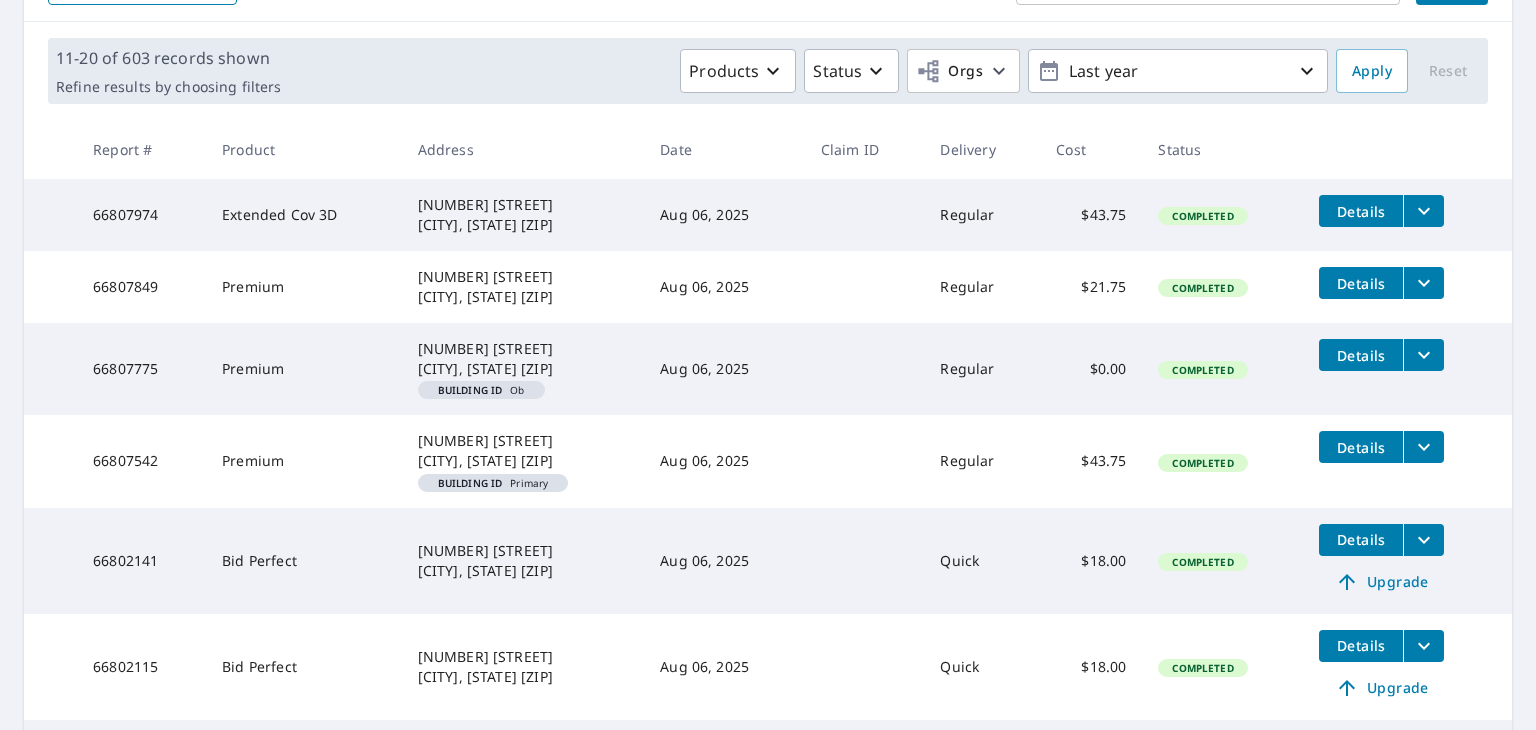 click on "Details" at bounding box center (1361, 355) 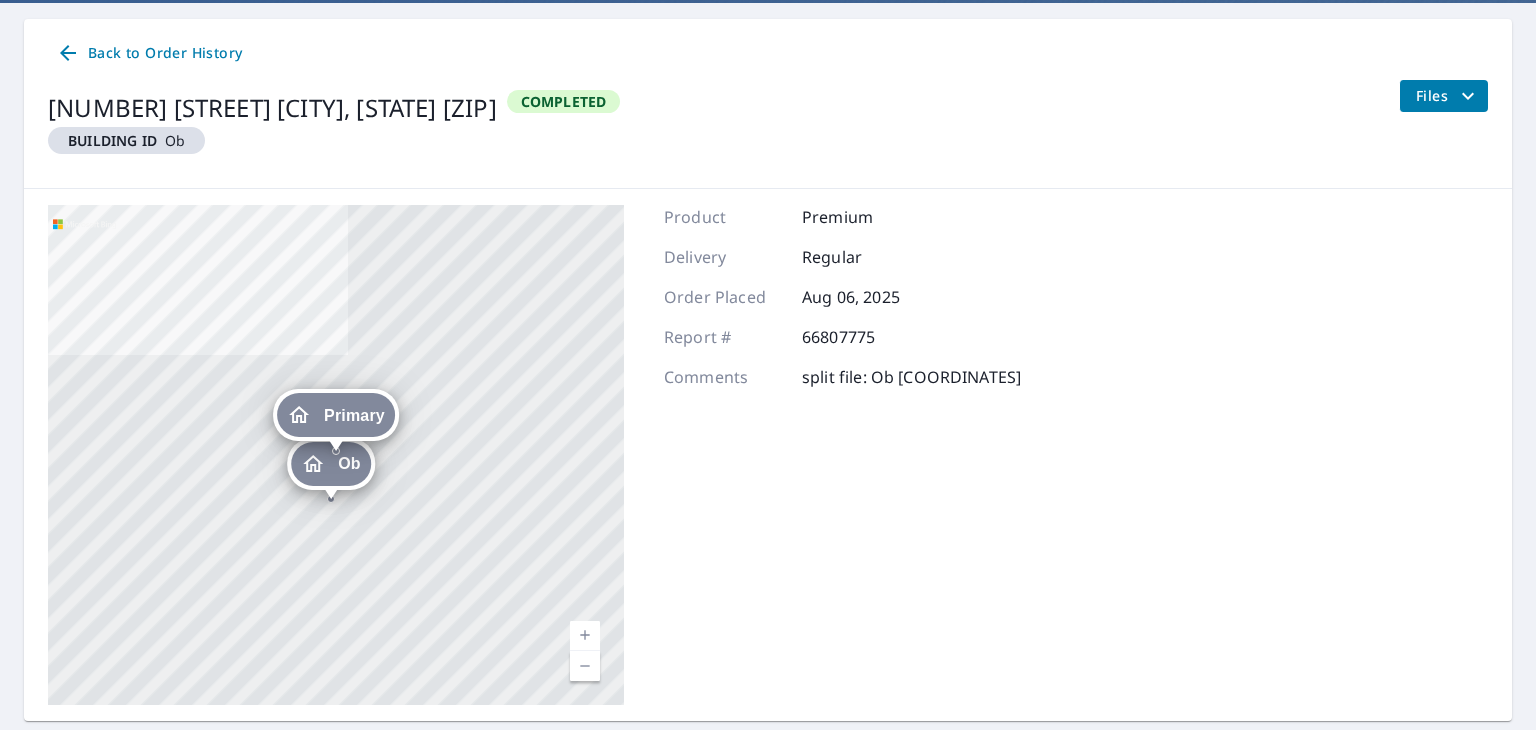 scroll, scrollTop: 168, scrollLeft: 0, axis: vertical 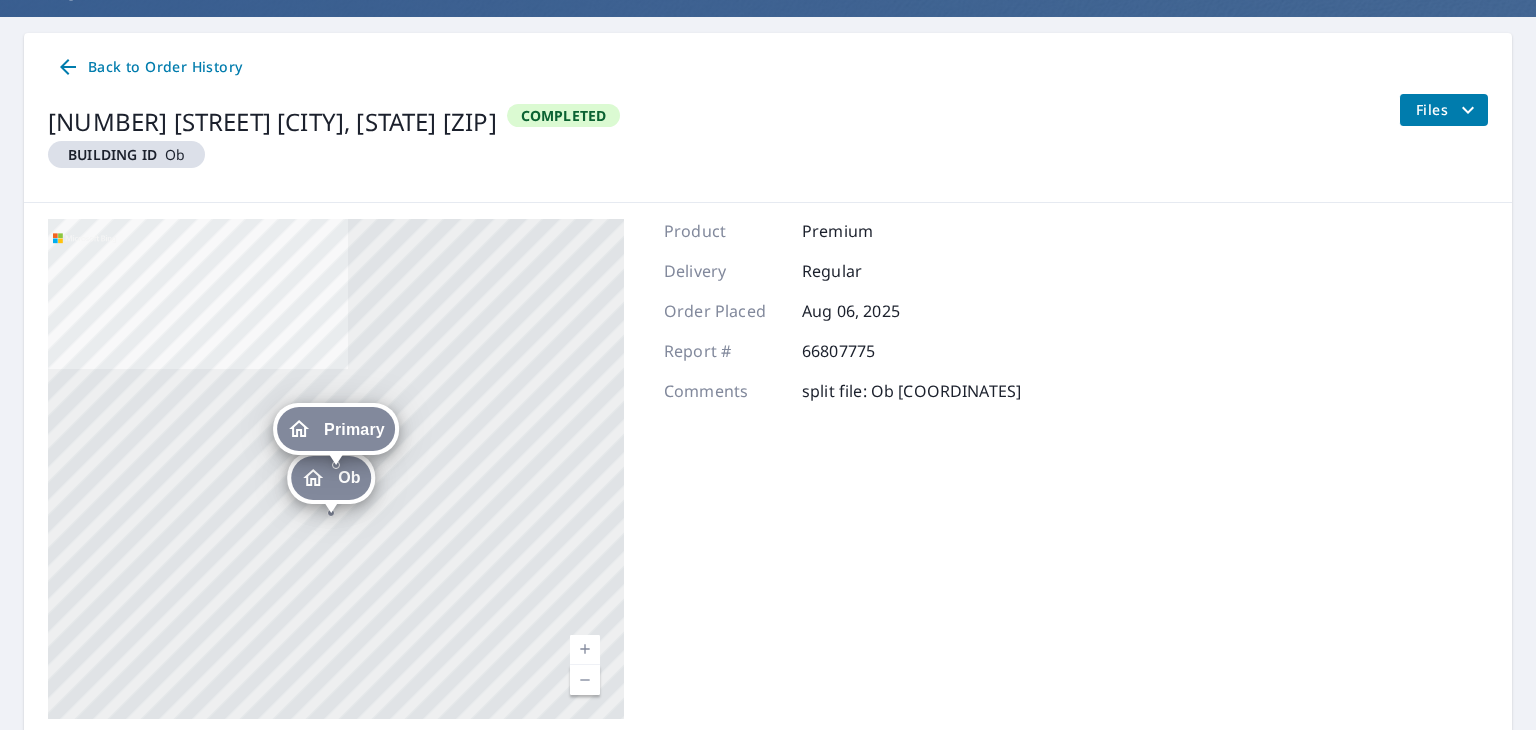 click on "Files" at bounding box center [1448, 110] 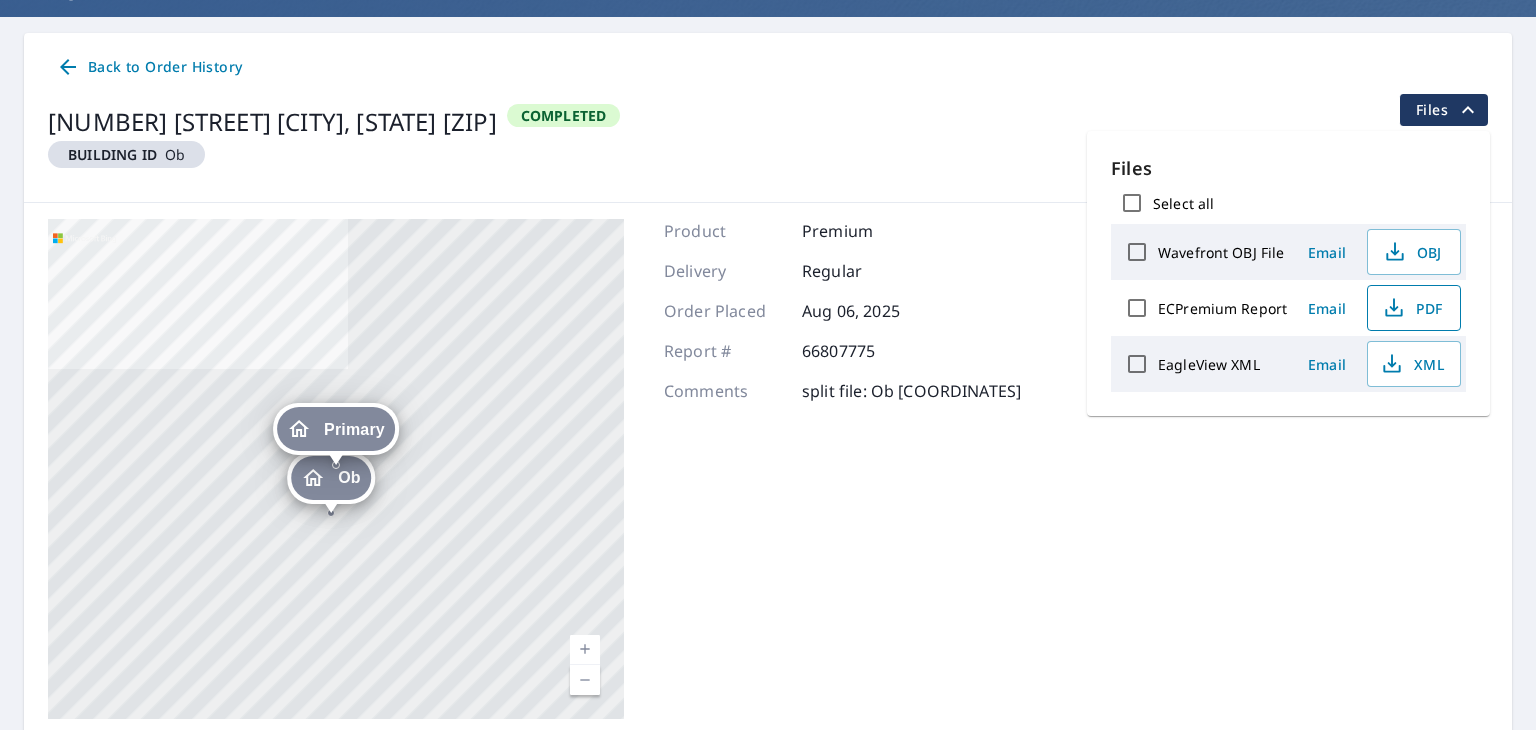 click on "PDF" at bounding box center [1412, 308] 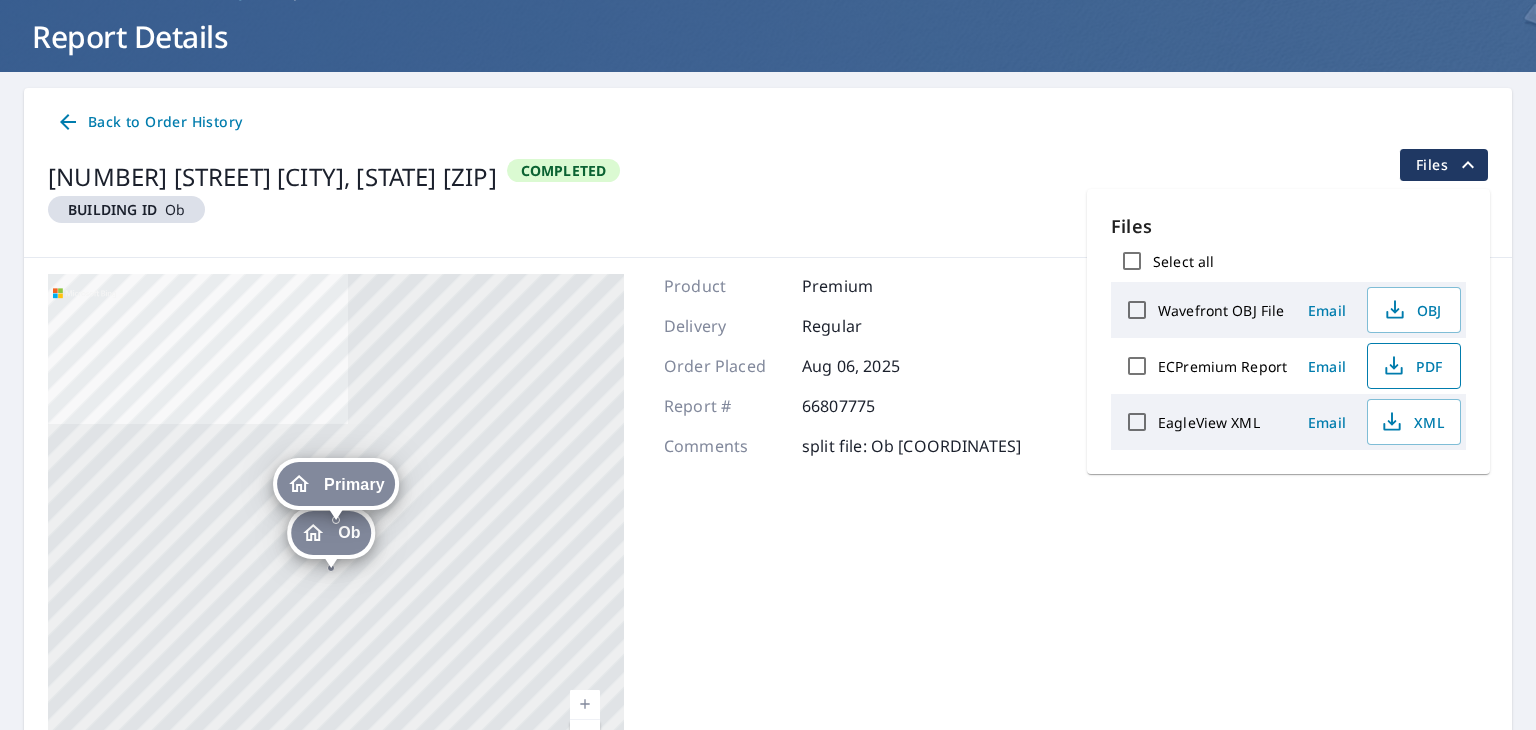 scroll, scrollTop: 119, scrollLeft: 0, axis: vertical 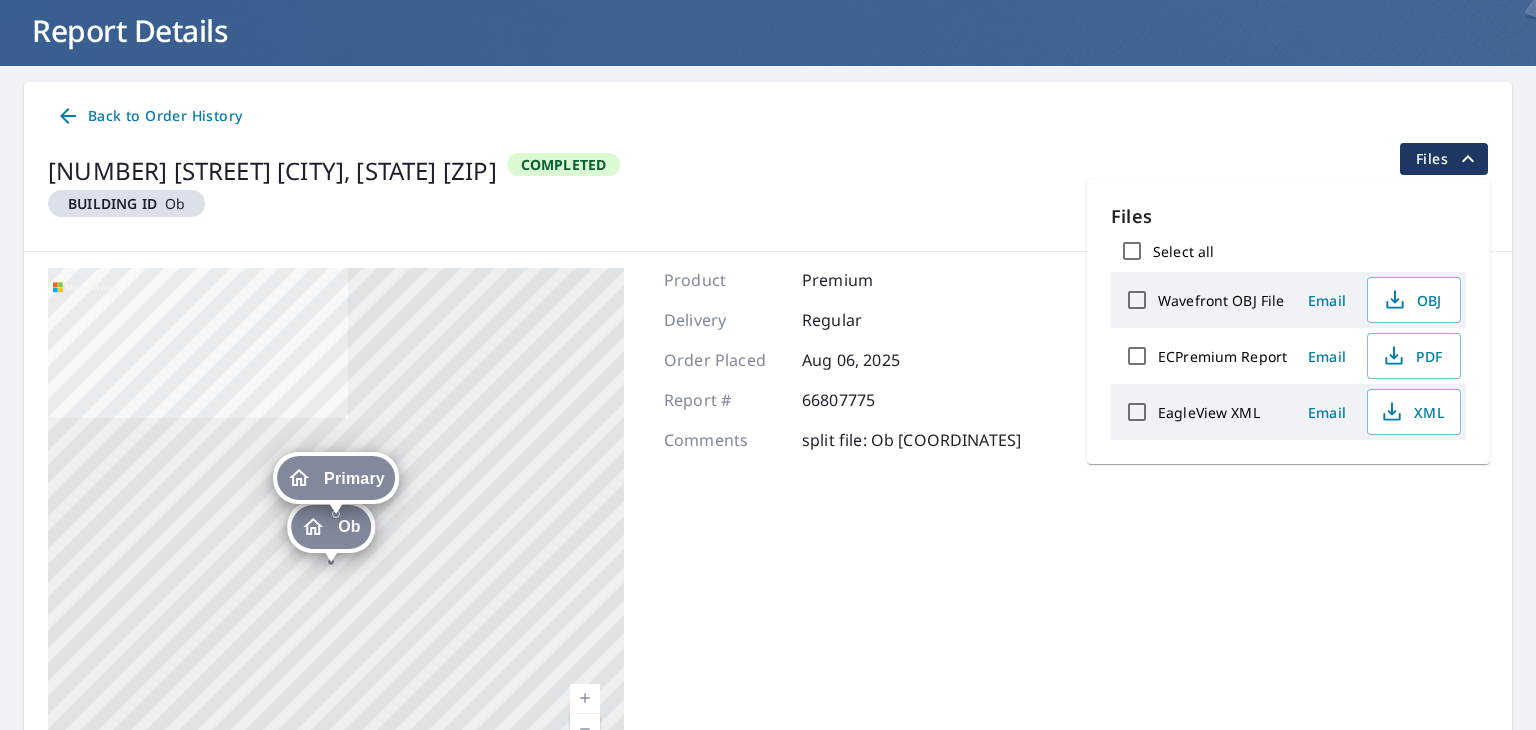 click on "Back to Order History" at bounding box center (768, 116) 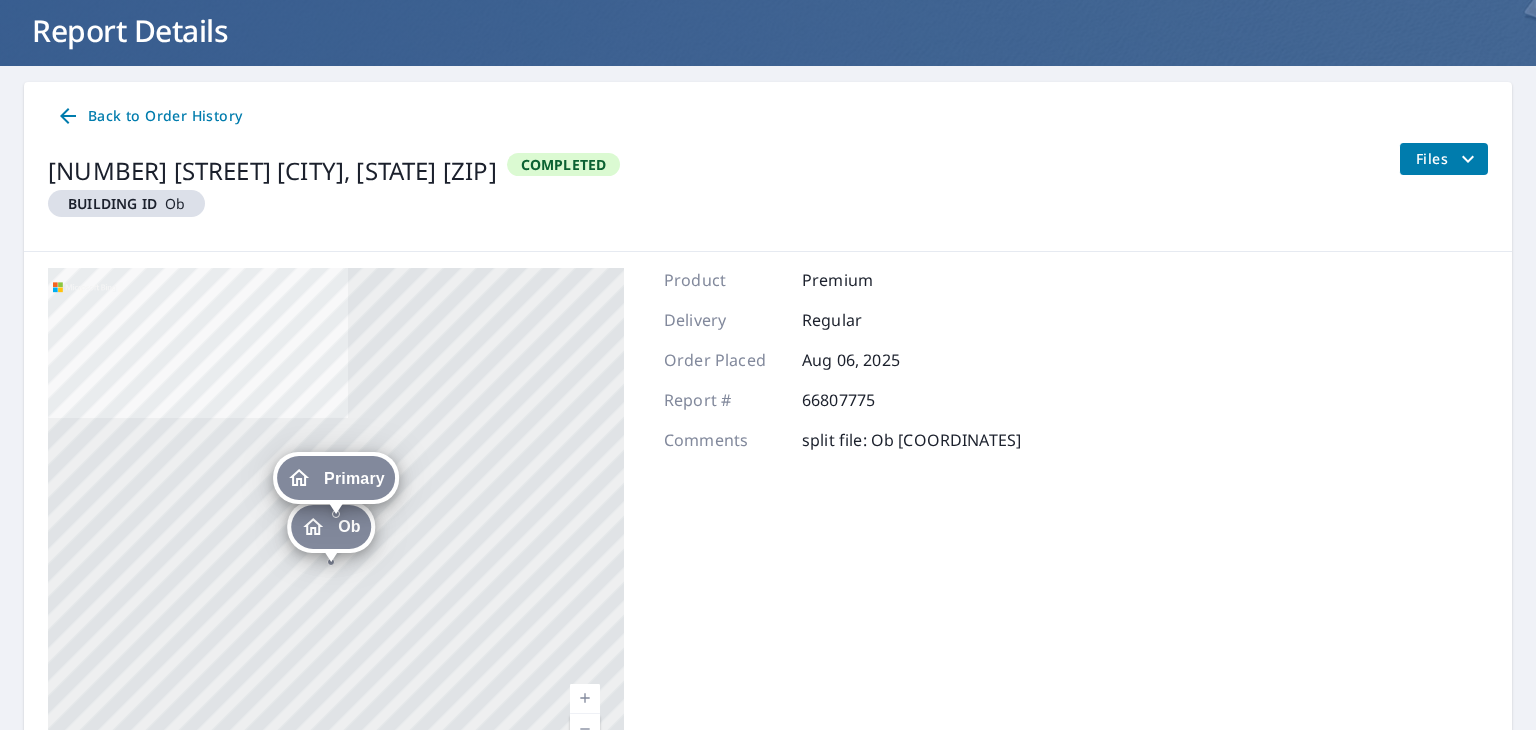 scroll, scrollTop: 0, scrollLeft: 0, axis: both 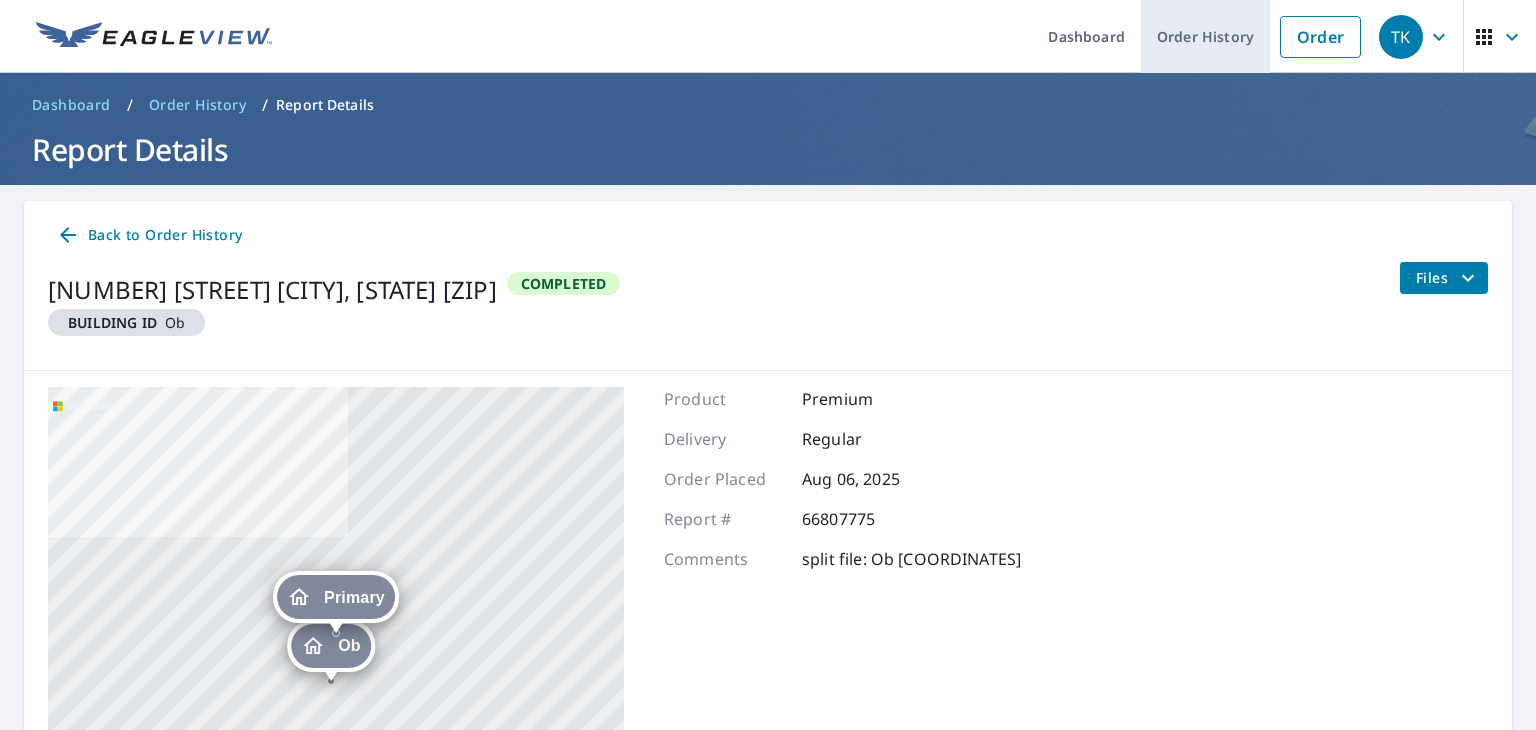 click on "Order History" at bounding box center [1205, 36] 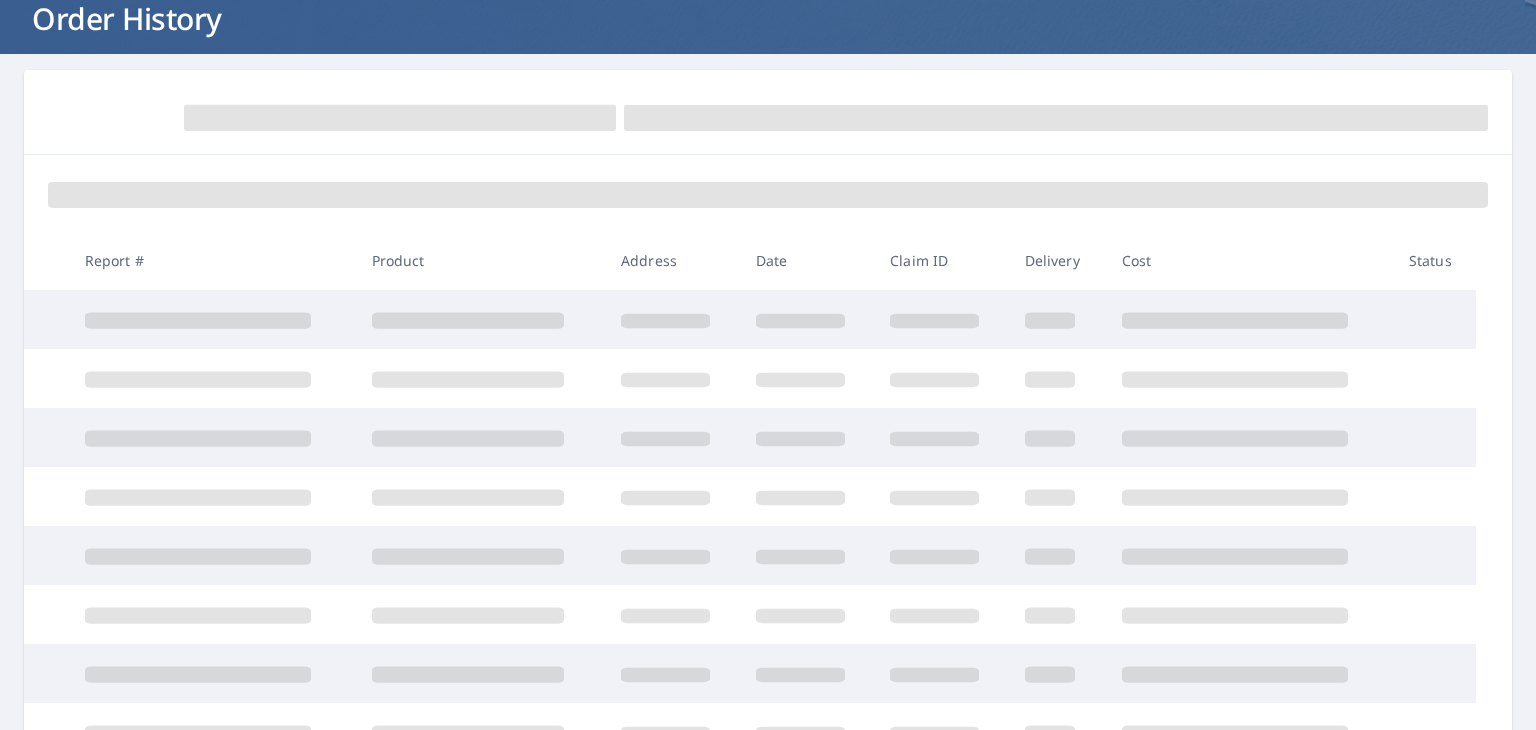 scroll, scrollTop: 140, scrollLeft: 0, axis: vertical 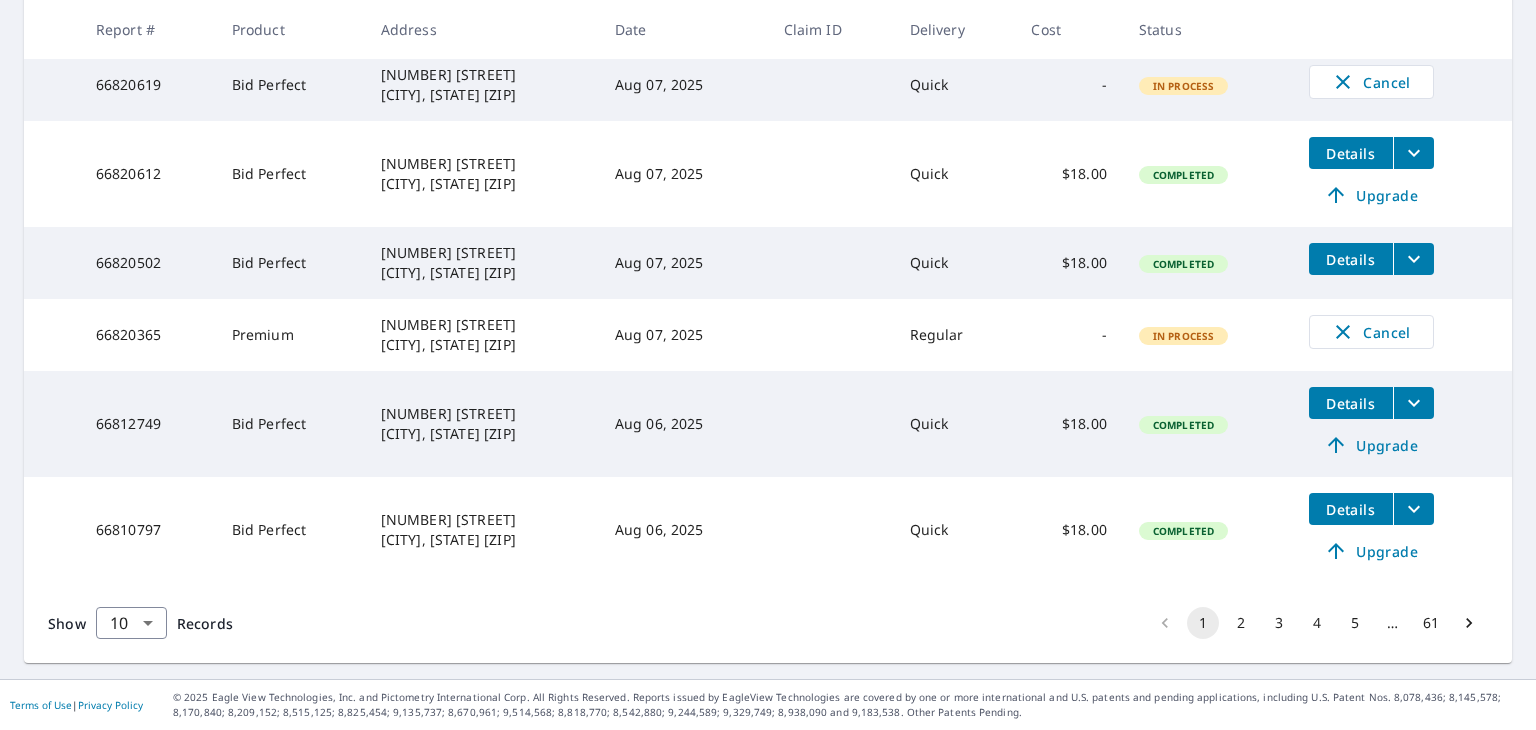 click on "2" at bounding box center [1241, 623] 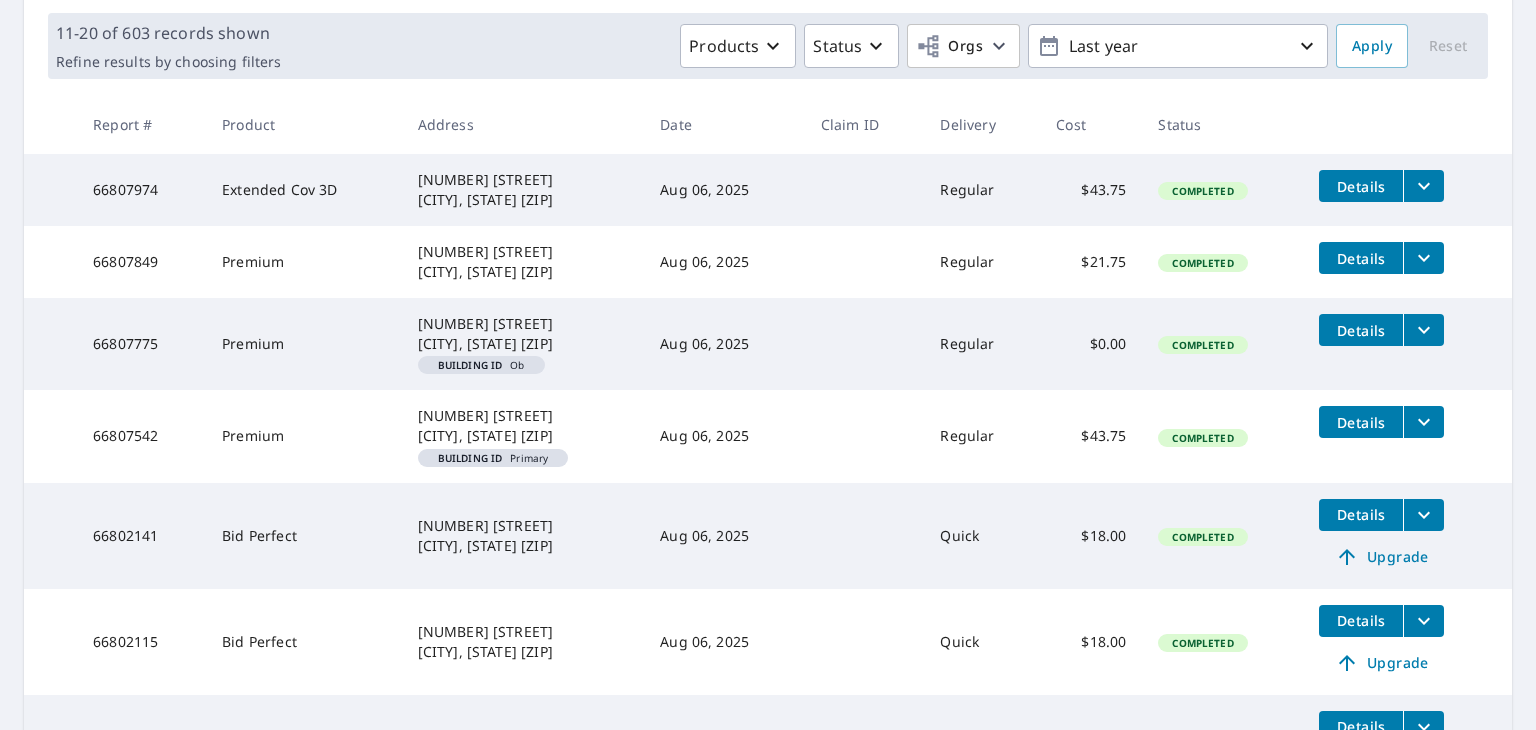 scroll, scrollTop: 291, scrollLeft: 0, axis: vertical 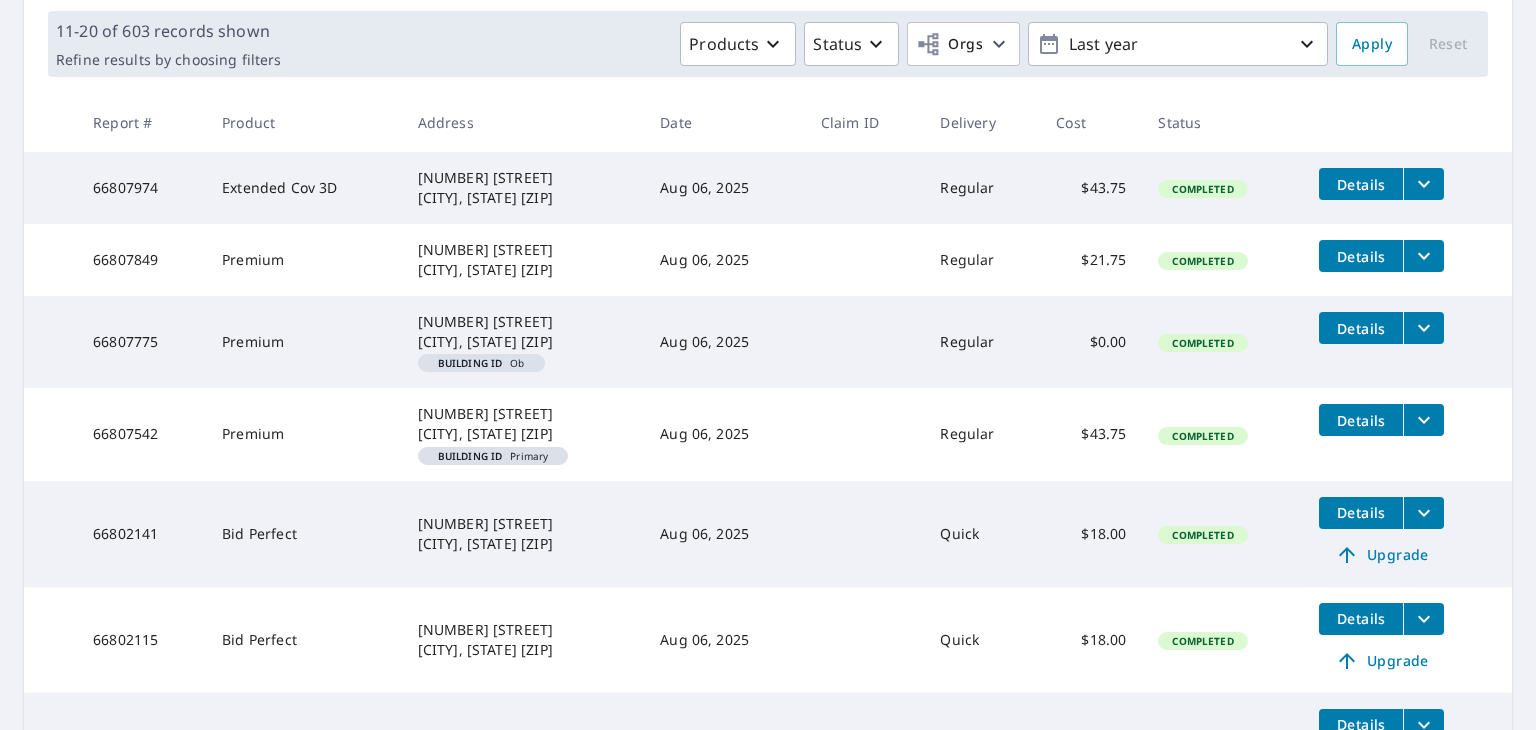 click on "Details" at bounding box center (1361, 256) 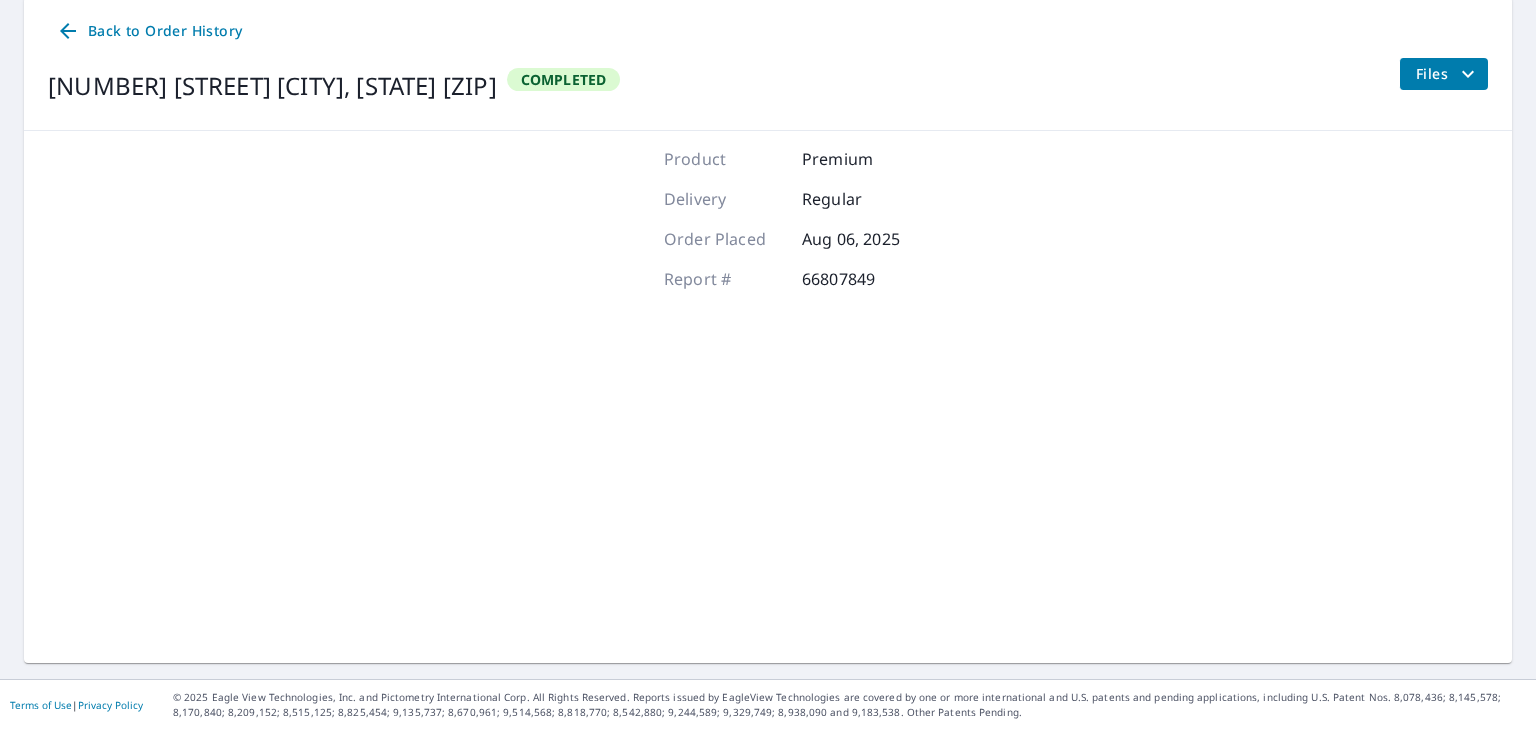 scroll, scrollTop: 203, scrollLeft: 0, axis: vertical 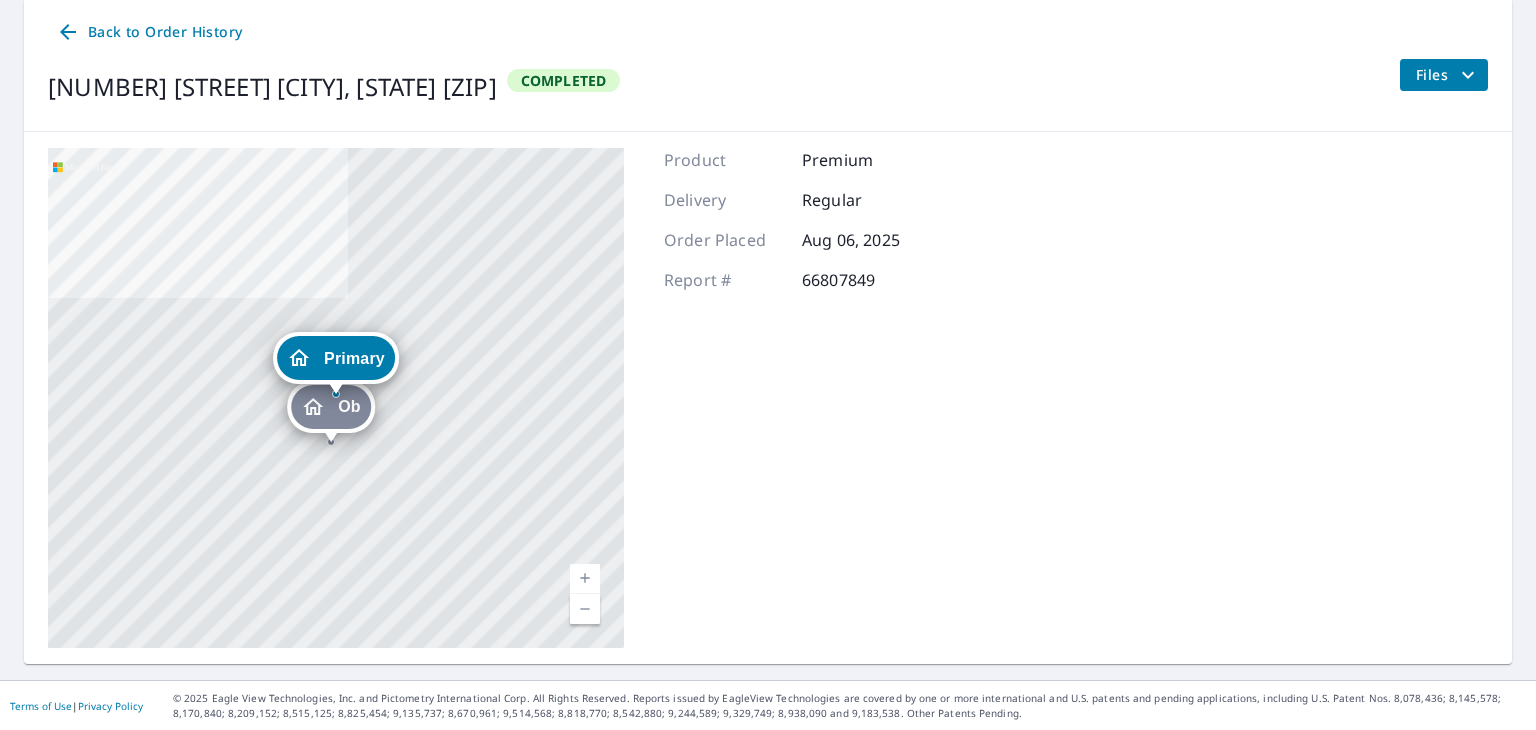 click on "Files" at bounding box center (1448, 75) 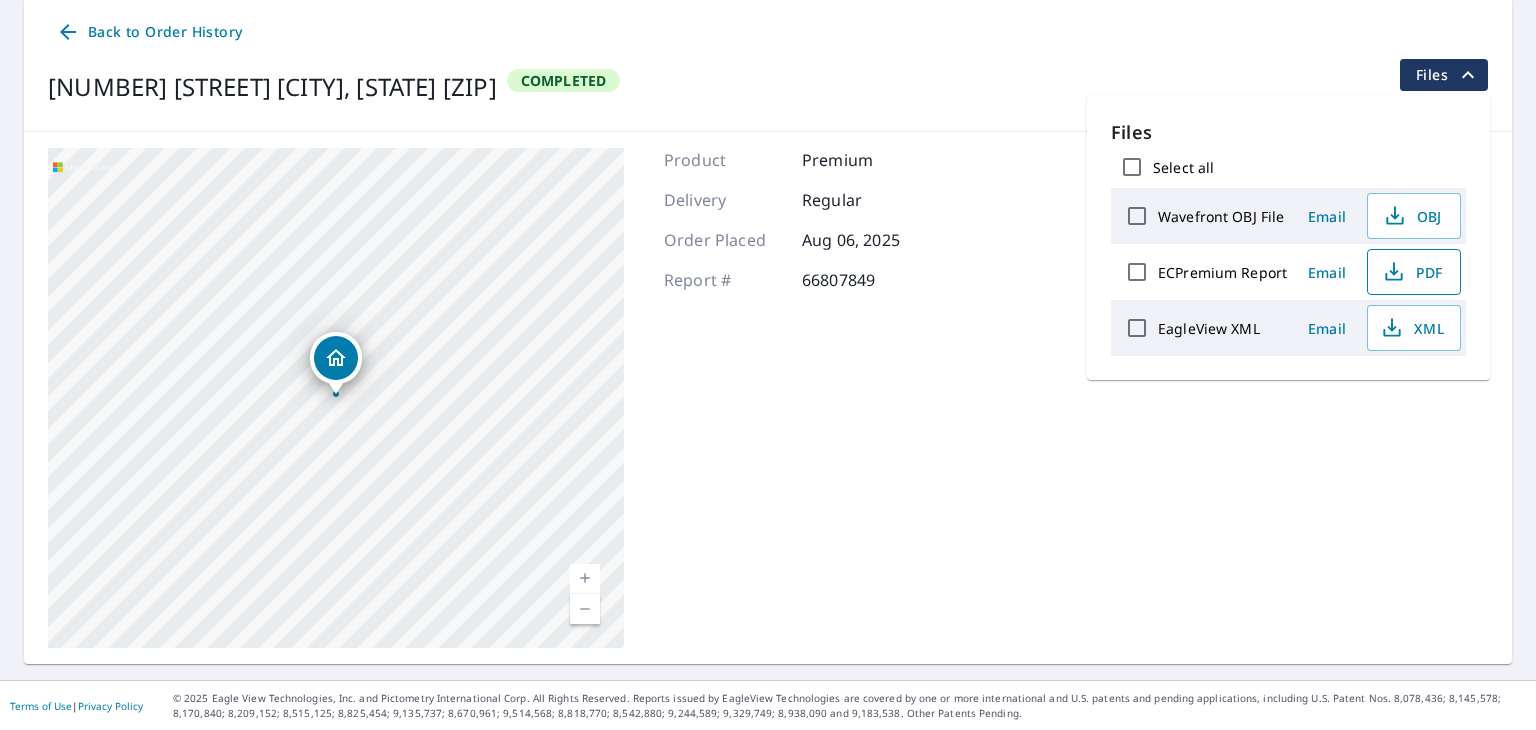 click on "PDF" at bounding box center [1412, 272] 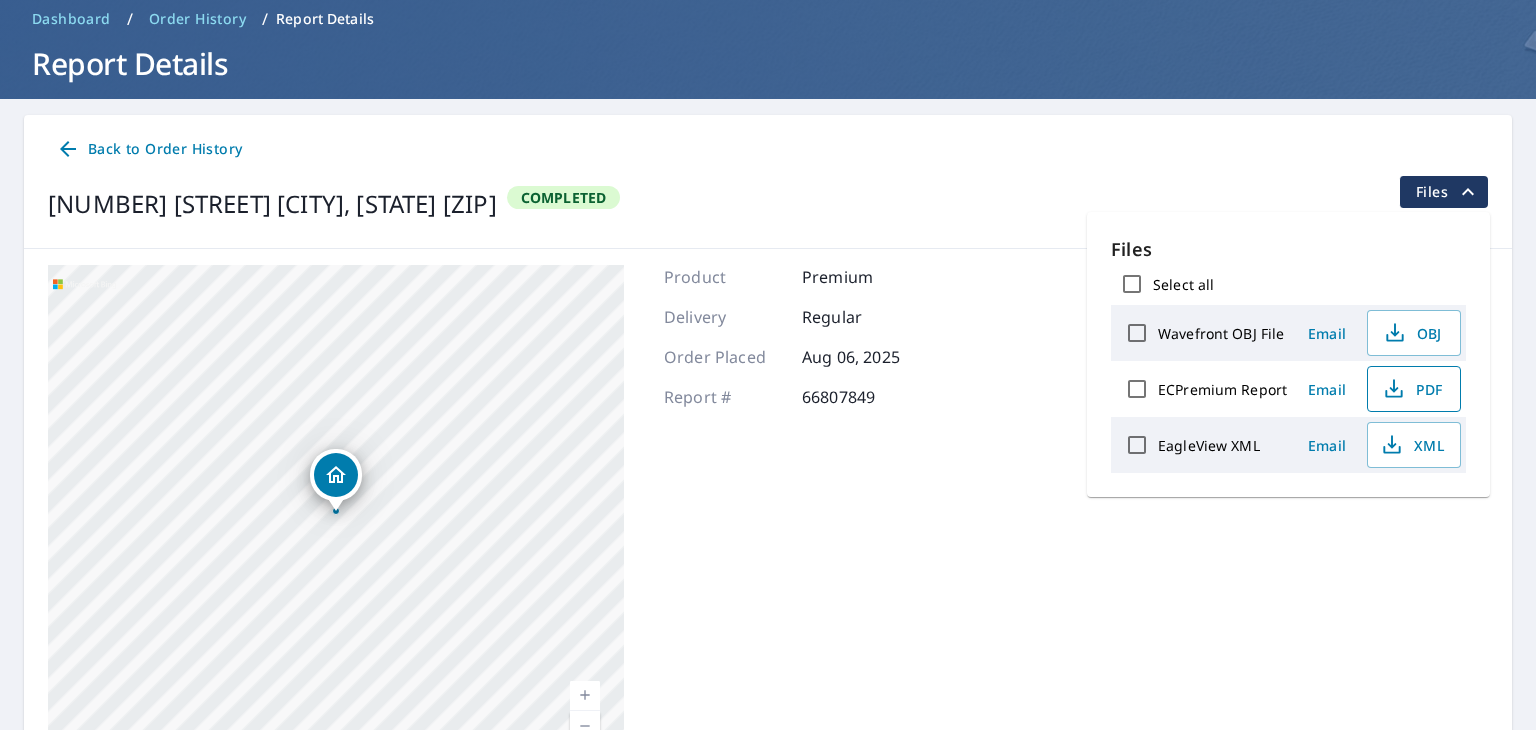 scroll, scrollTop: 75, scrollLeft: 0, axis: vertical 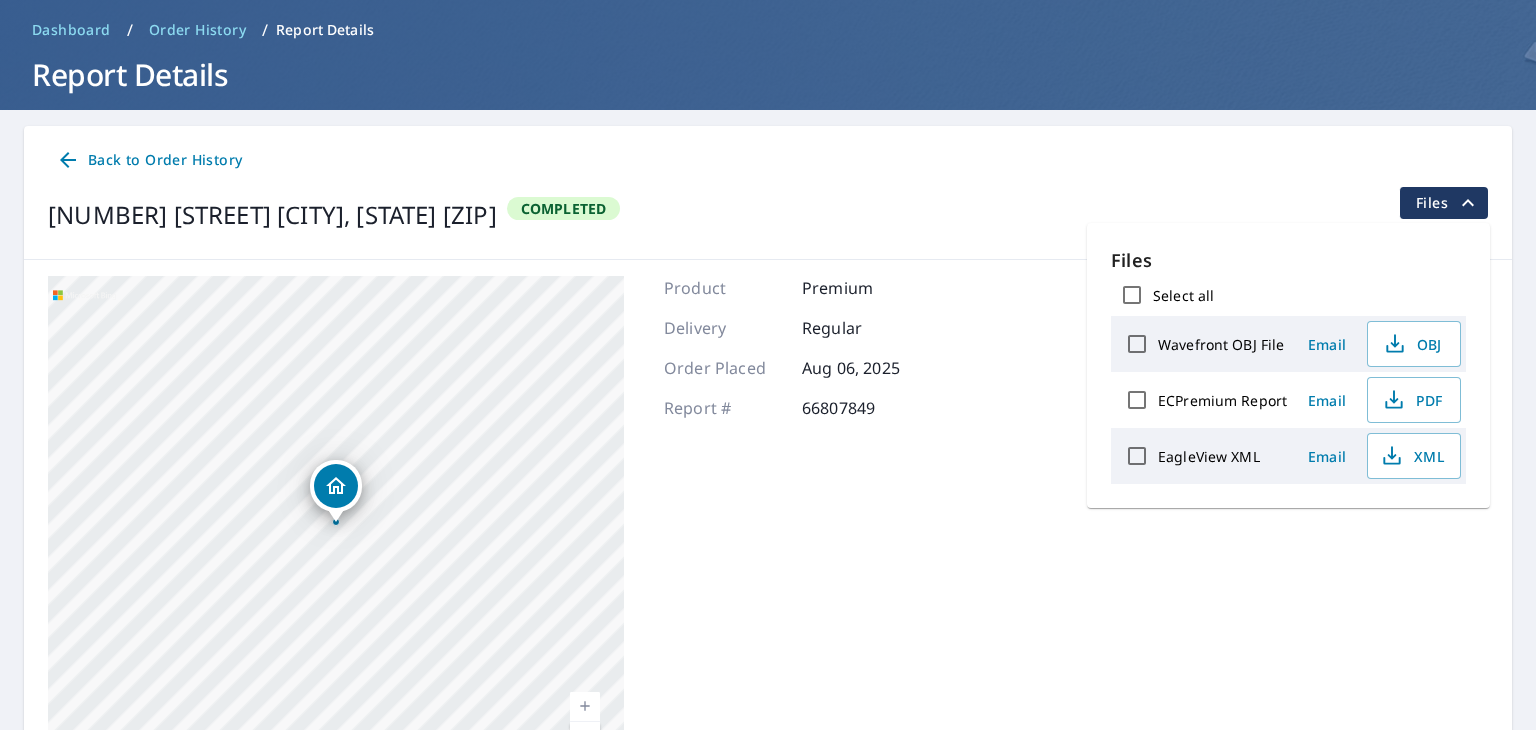 click on "Back to Order History" at bounding box center (149, 160) 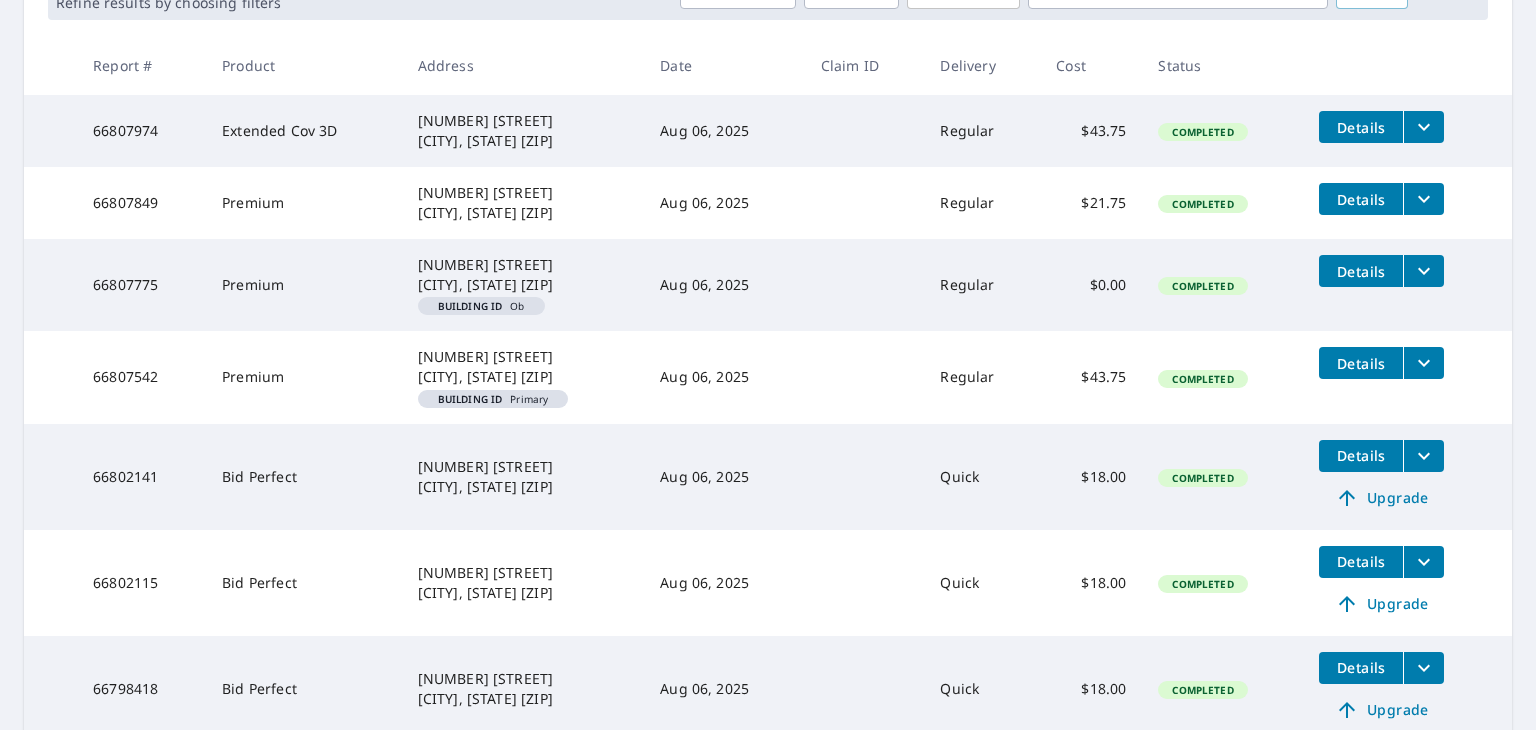 scroll, scrollTop: 348, scrollLeft: 0, axis: vertical 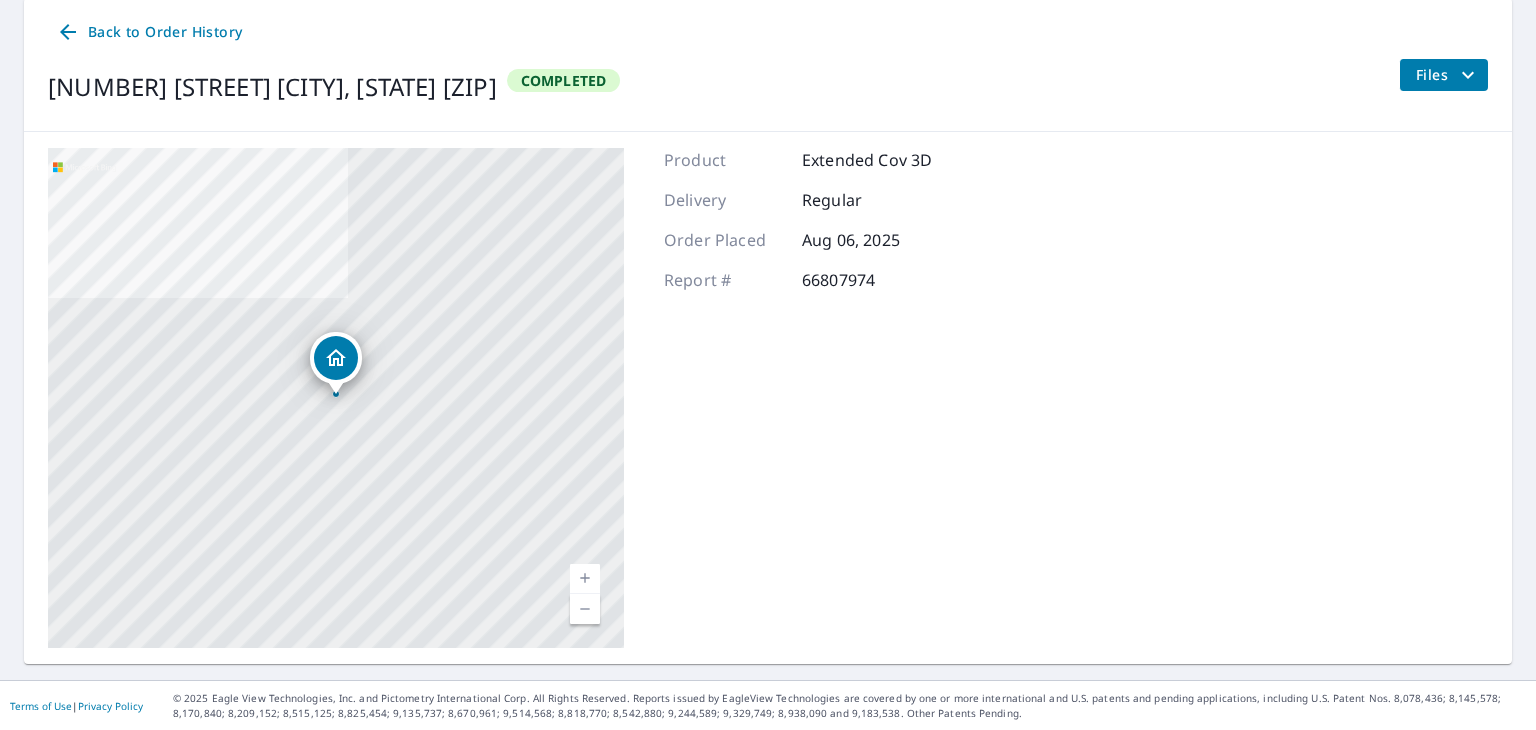 click on "Files" at bounding box center [1448, 75] 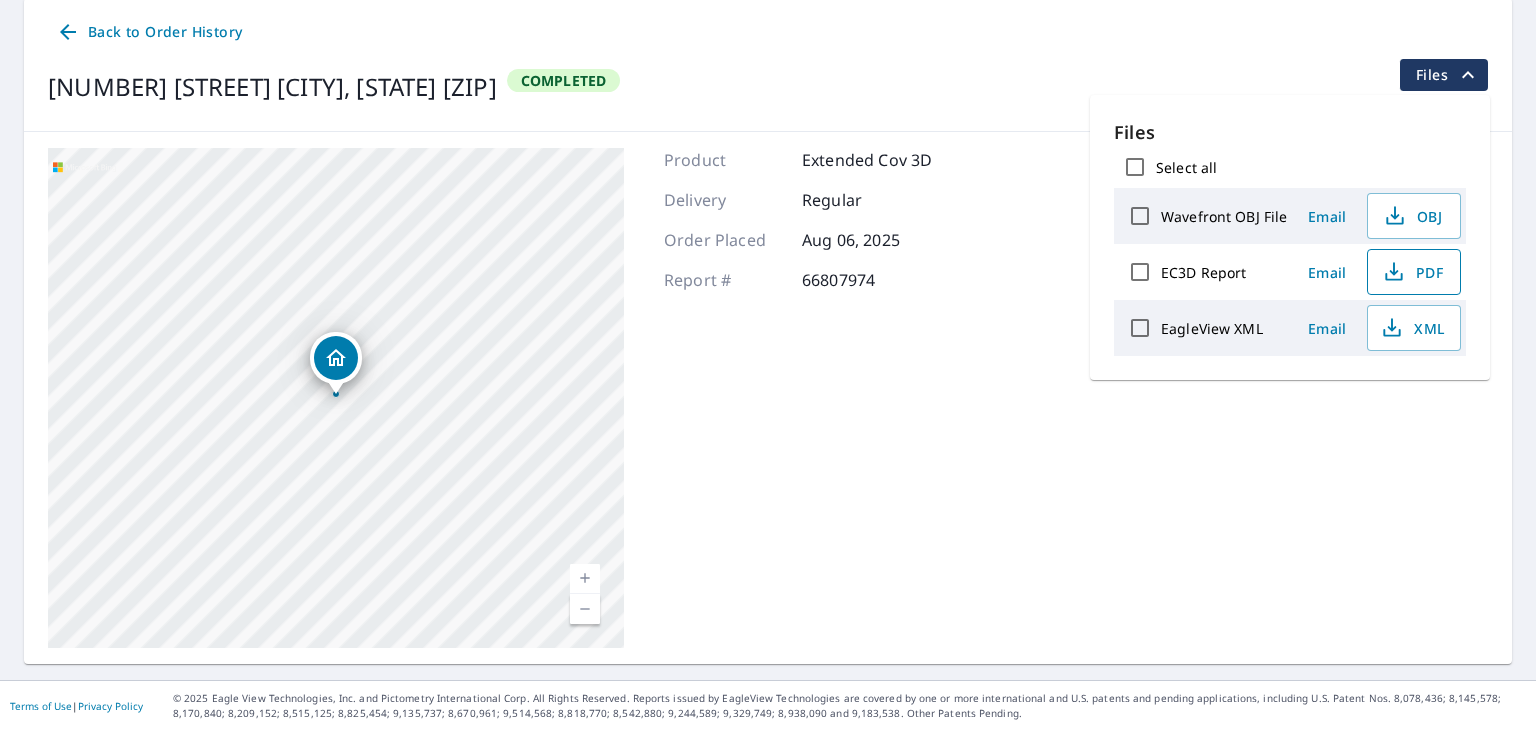 click on "PDF" at bounding box center (1414, 272) 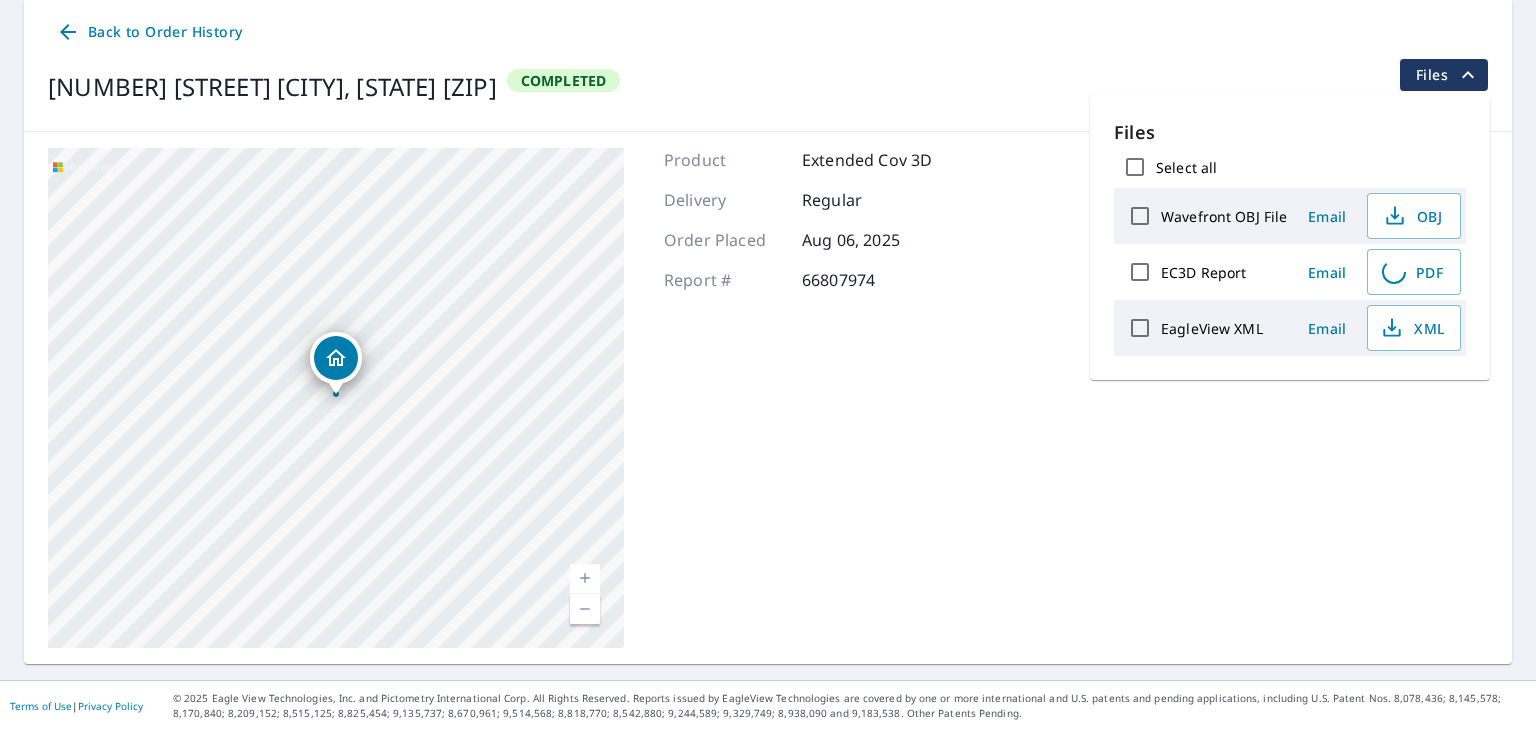 click on "Back to Order History" at bounding box center (149, 32) 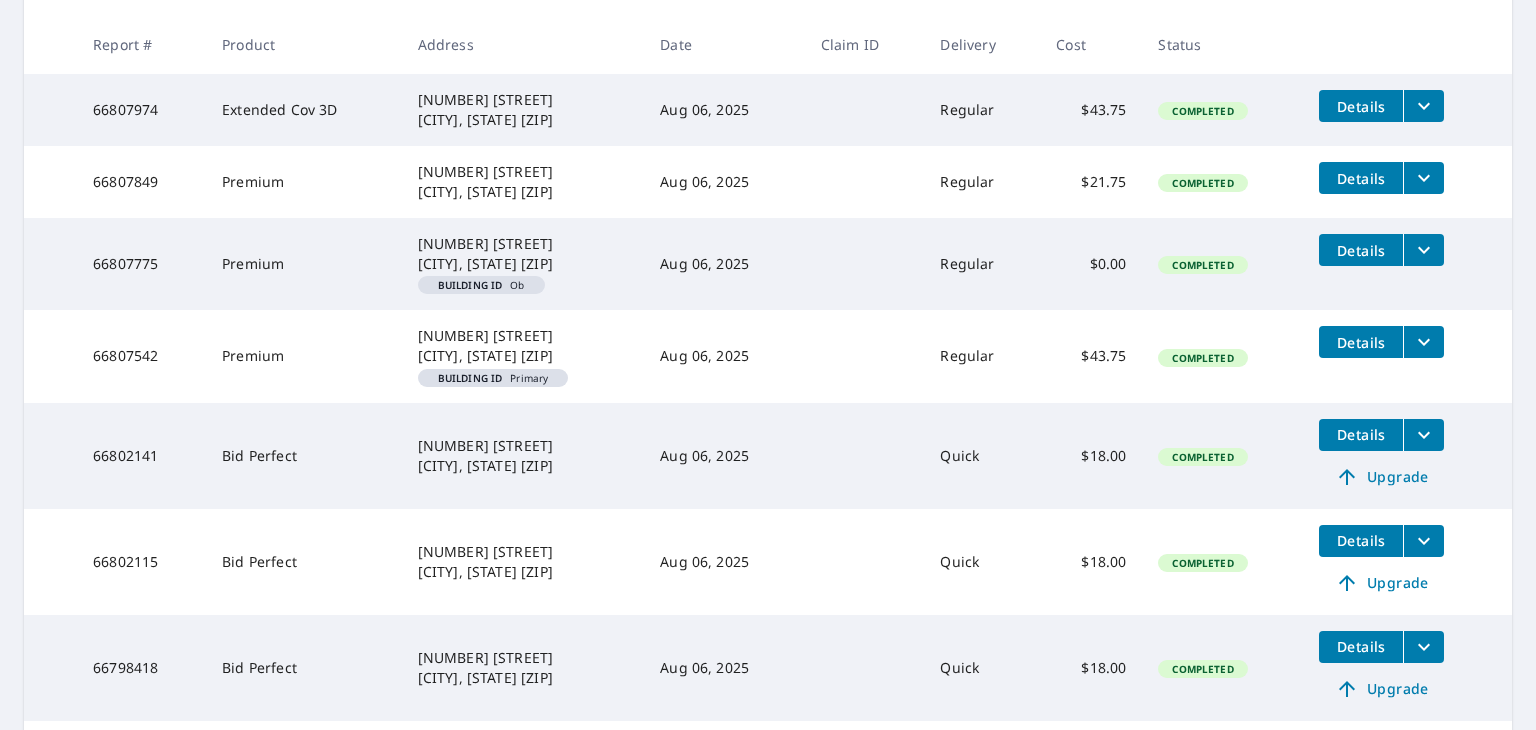 scroll, scrollTop: 0, scrollLeft: 0, axis: both 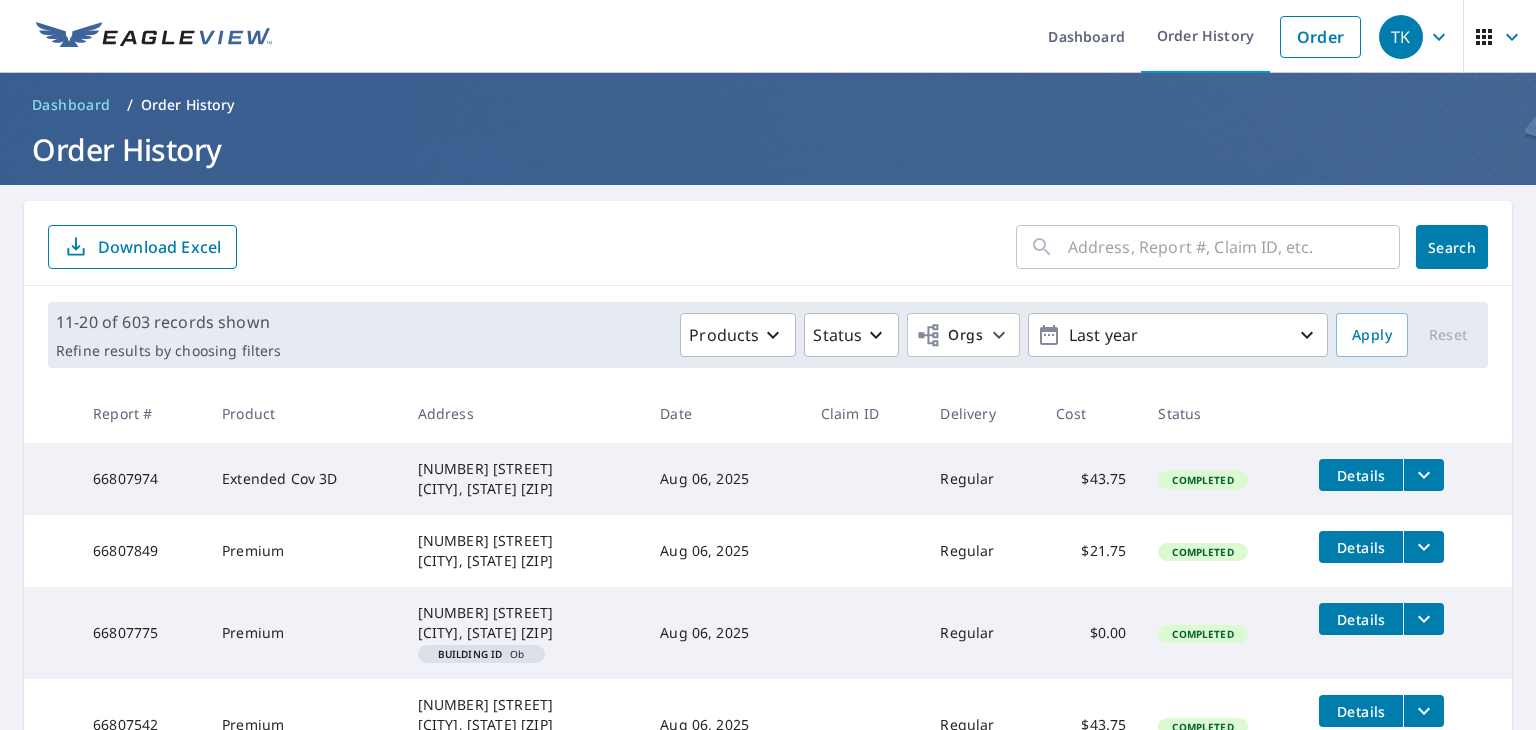 click at bounding box center (1234, 247) 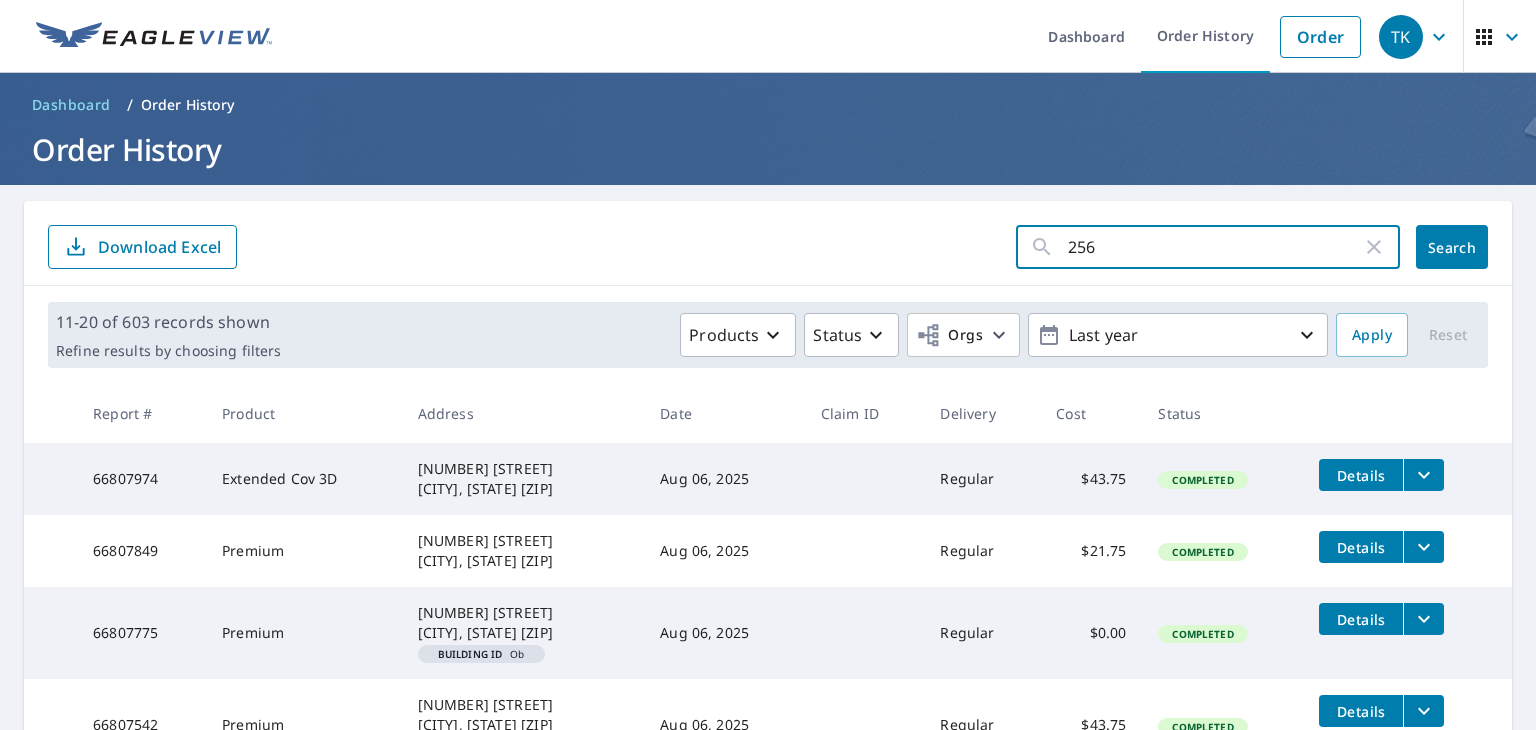 type on "2566" 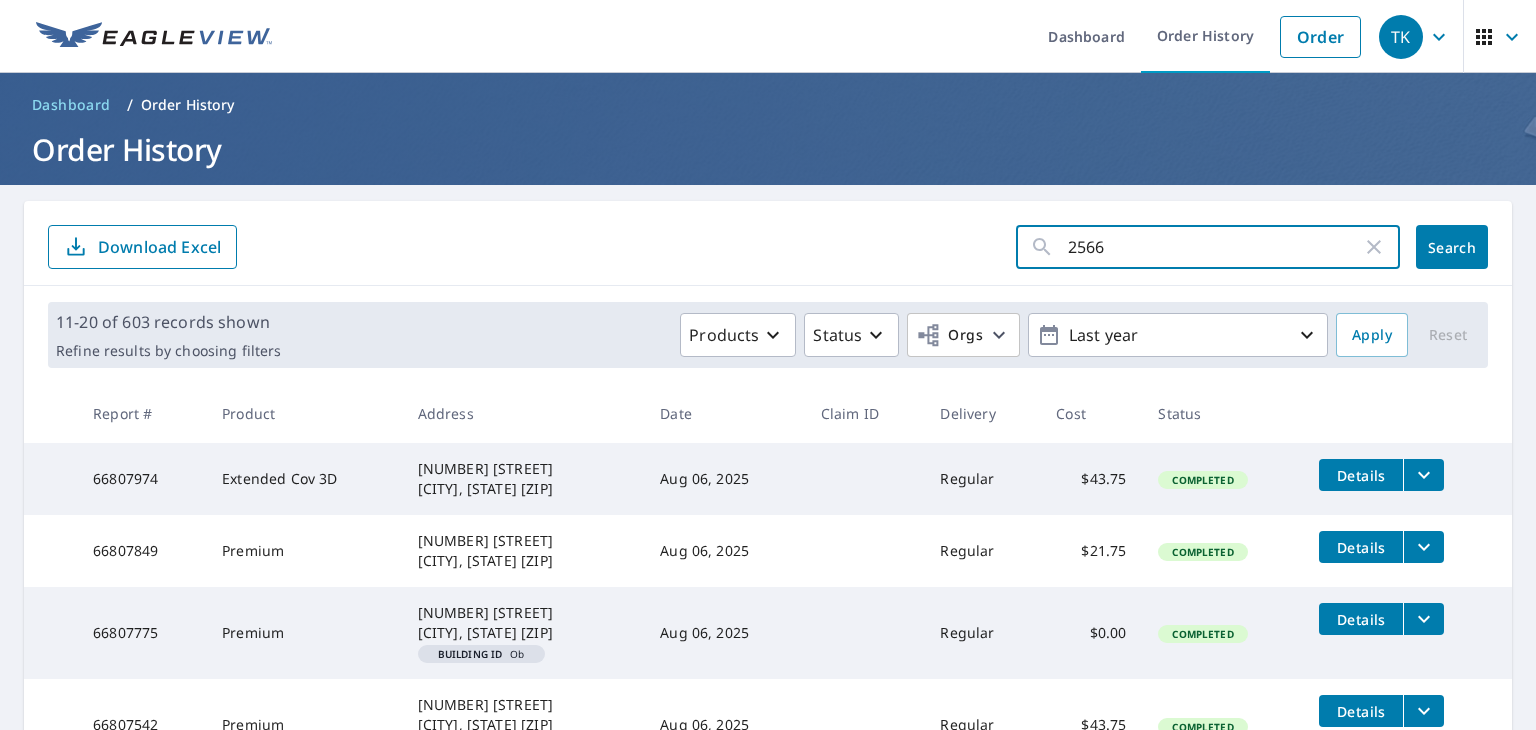 click on "Search" 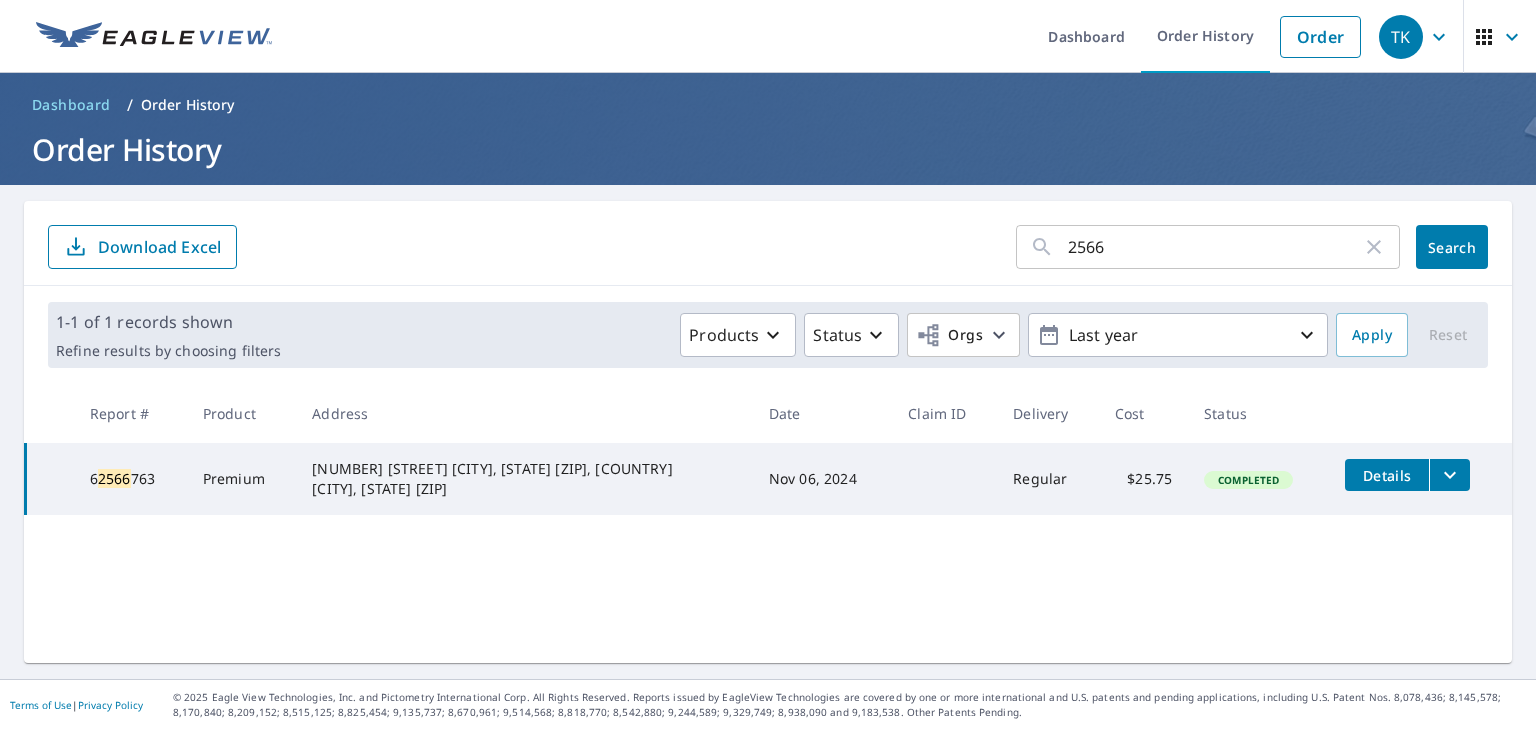 click on "2566" at bounding box center [1215, 247] 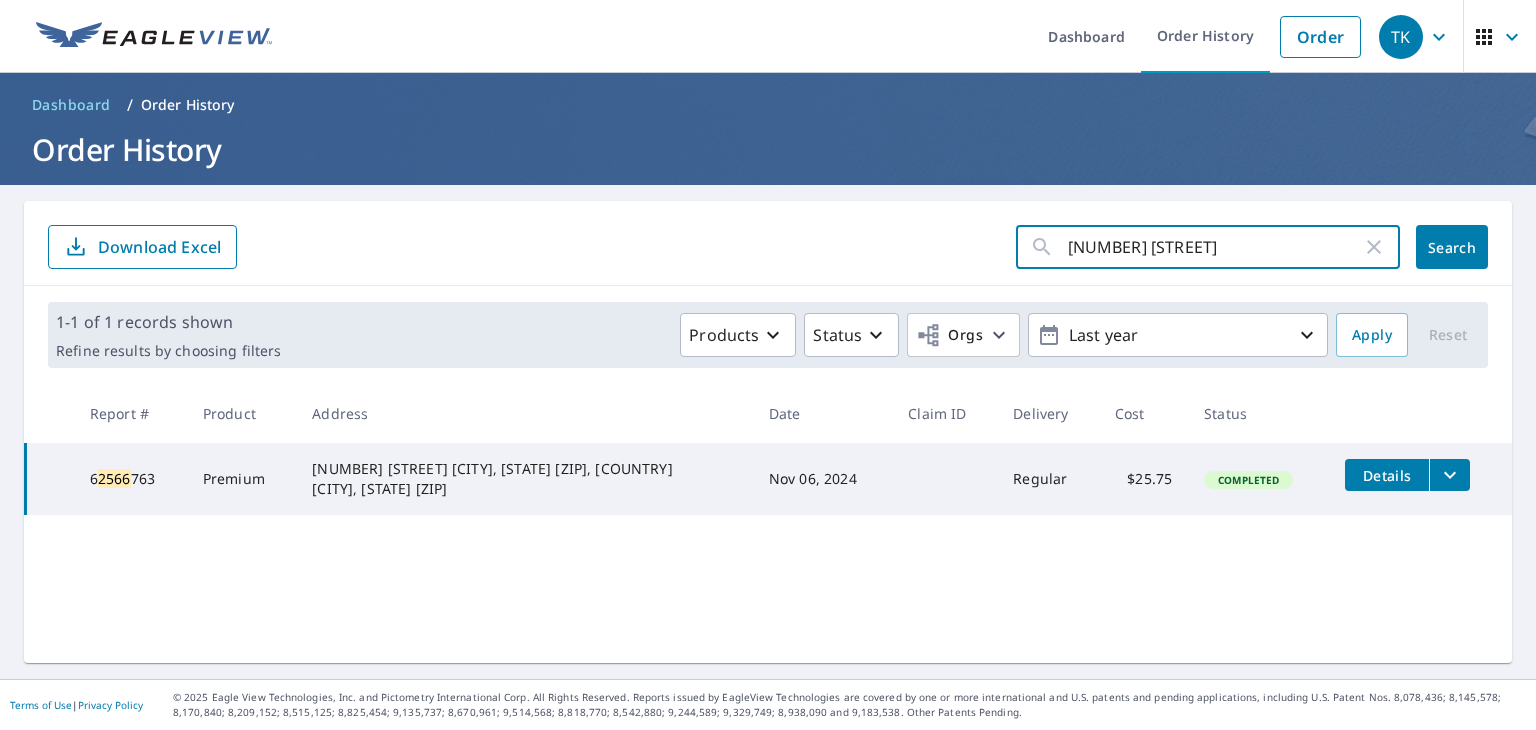 type on "[NUMBER] [STREET]" 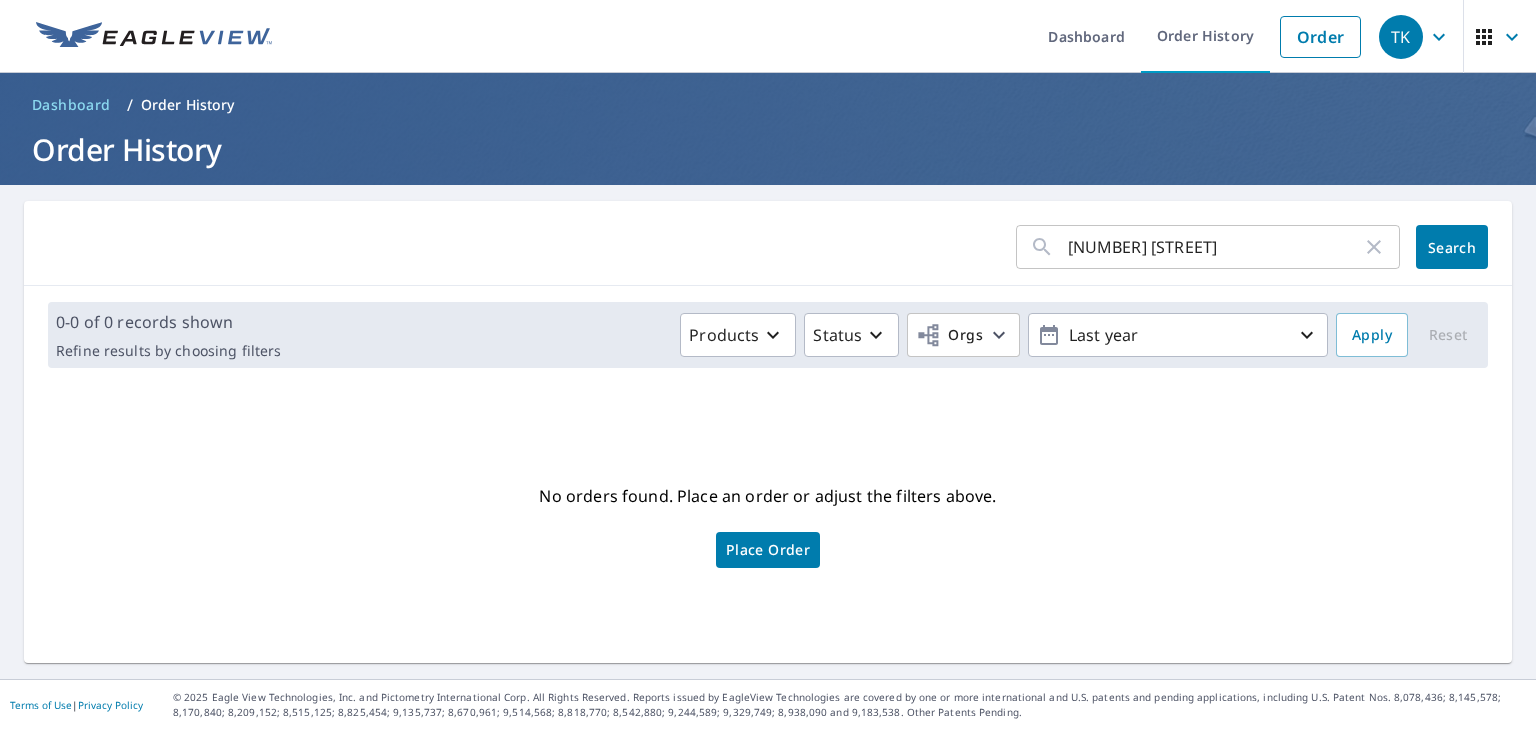 click on "Order History" at bounding box center (188, 105) 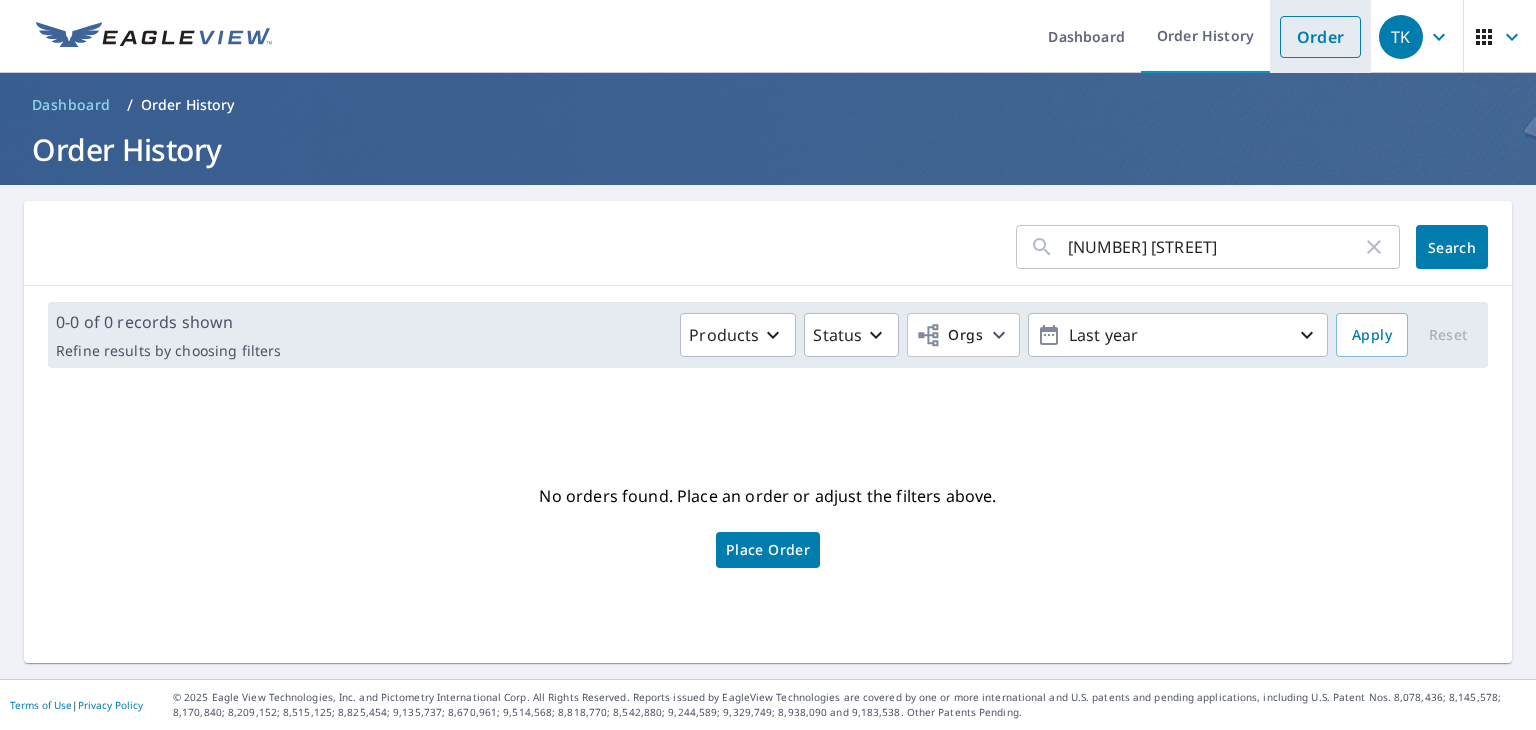 click on "Order" at bounding box center [1320, 37] 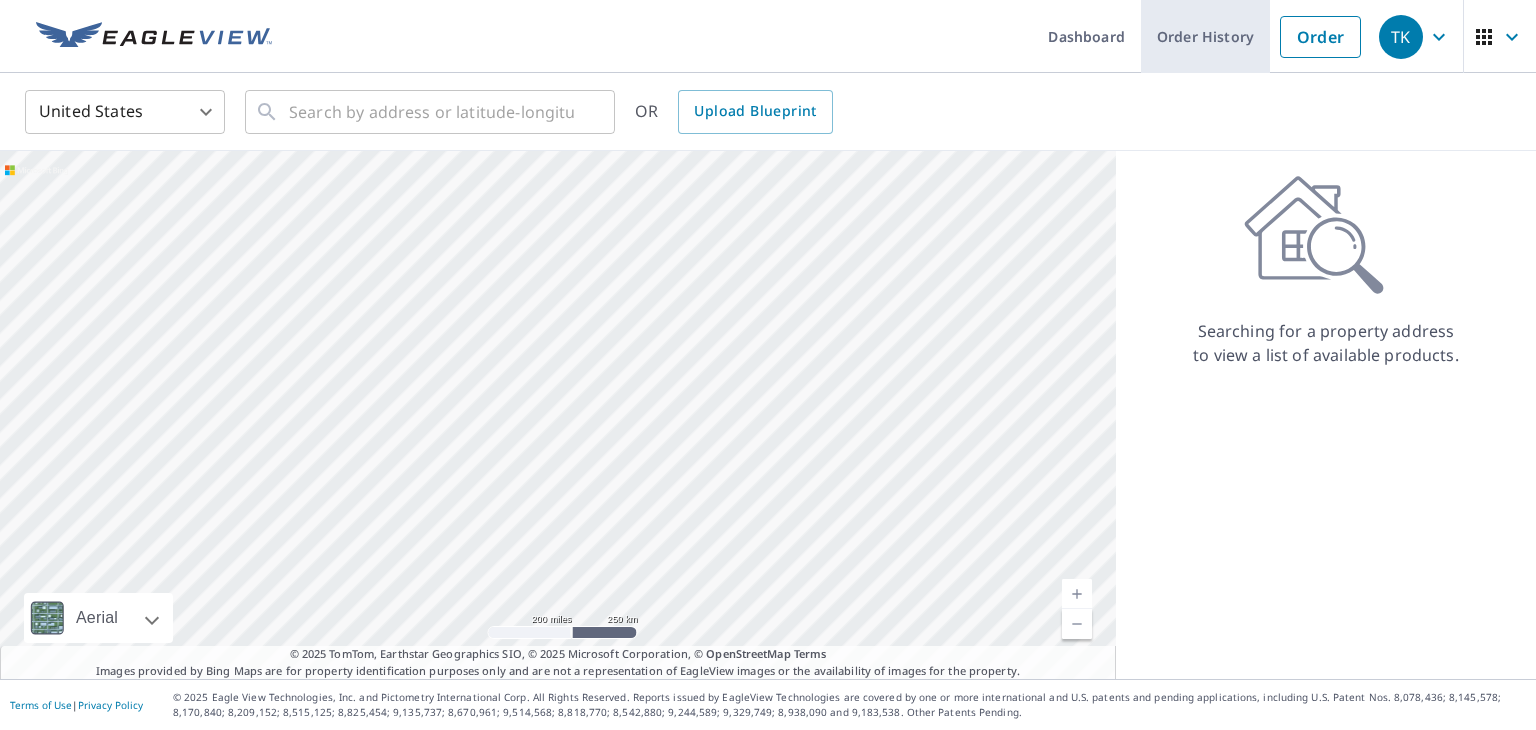 click on "Order History" at bounding box center [1205, 36] 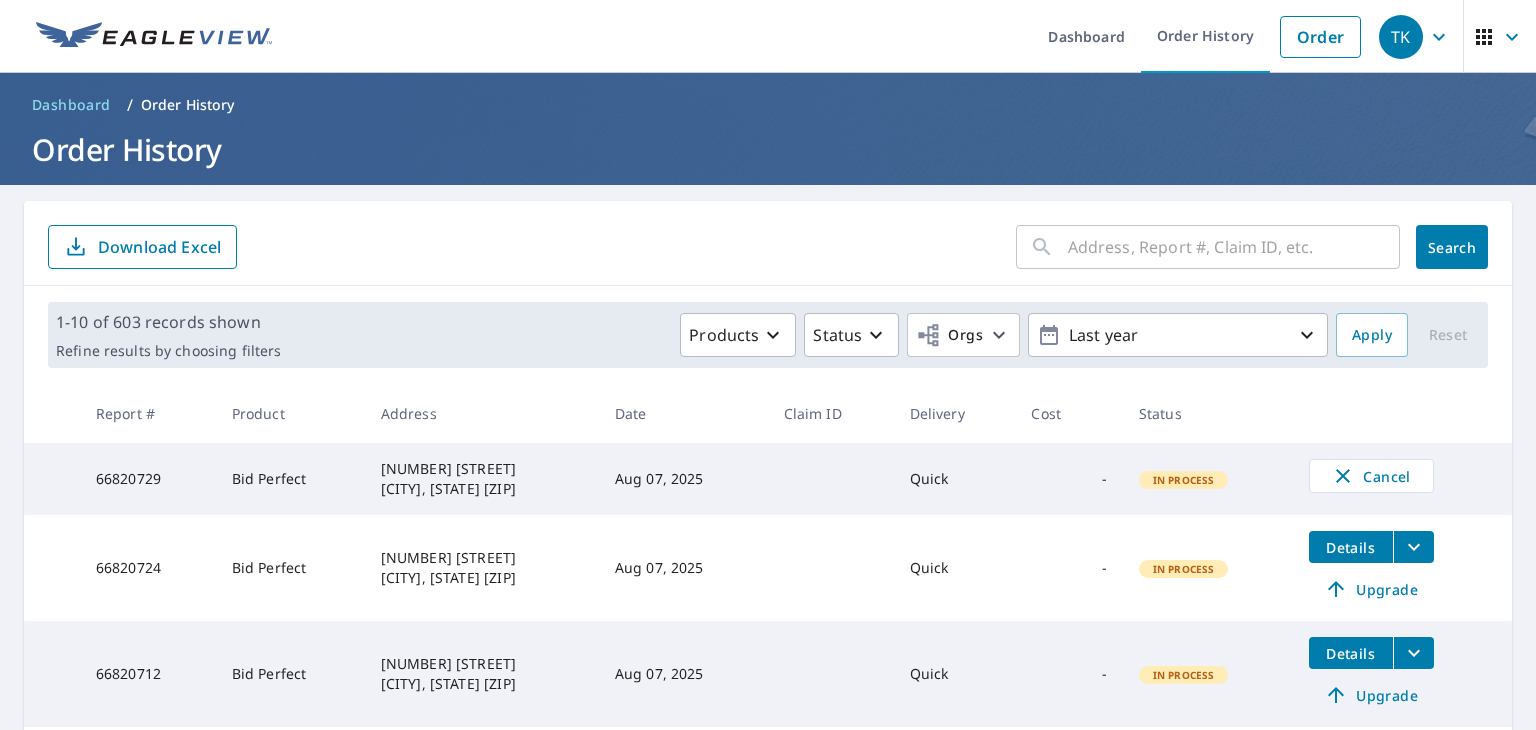 click at bounding box center (1234, 247) 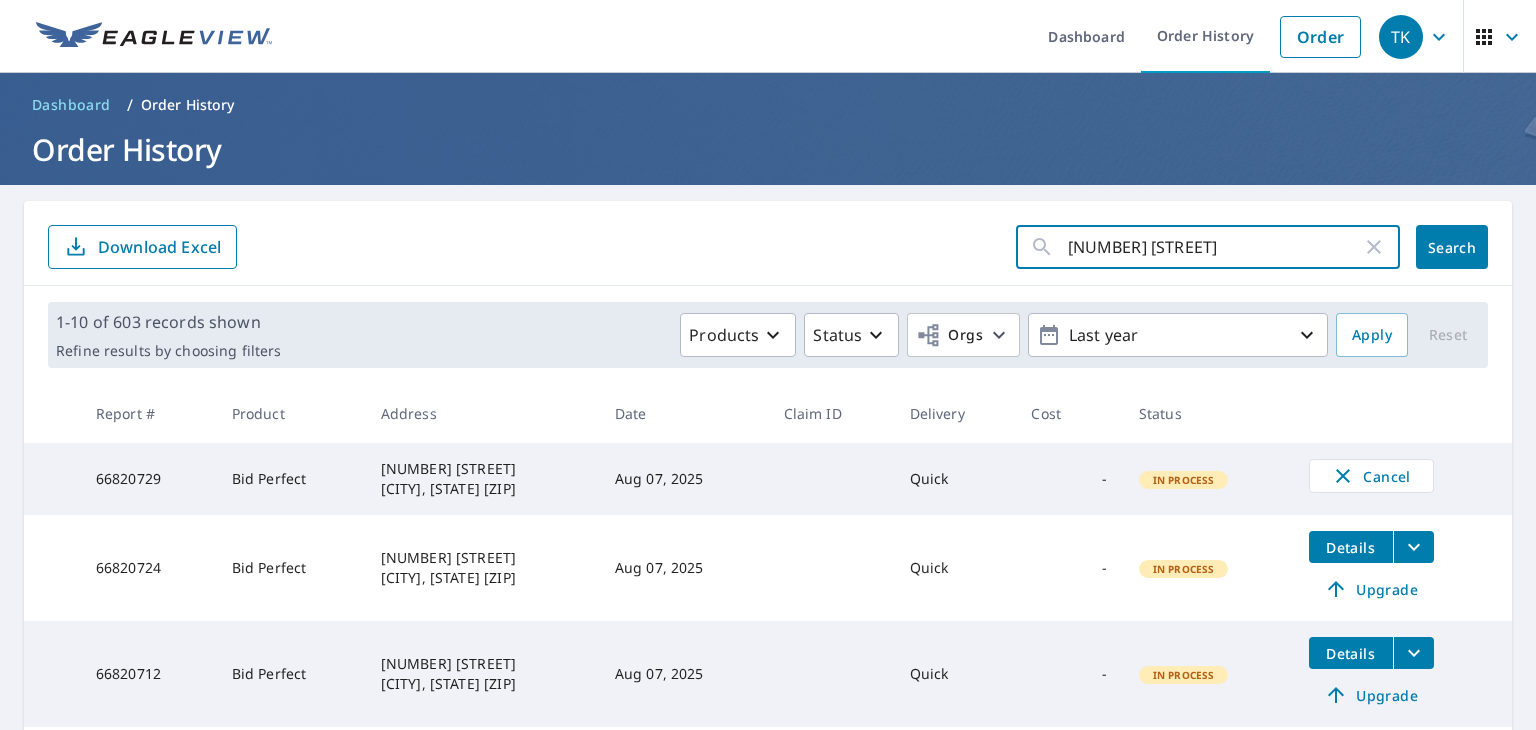 type on "[NUMBER] [STREET]" 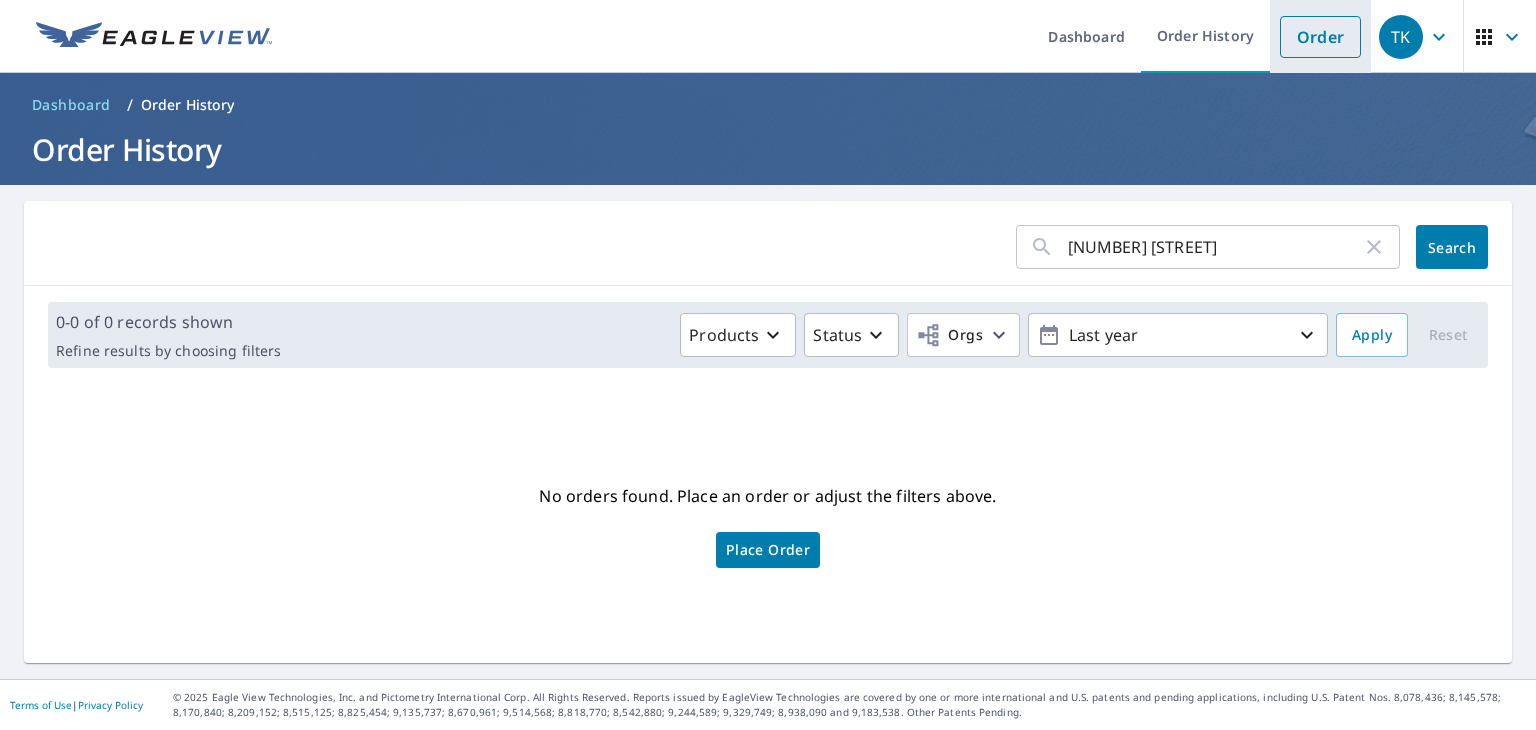 click on "Order" at bounding box center [1320, 37] 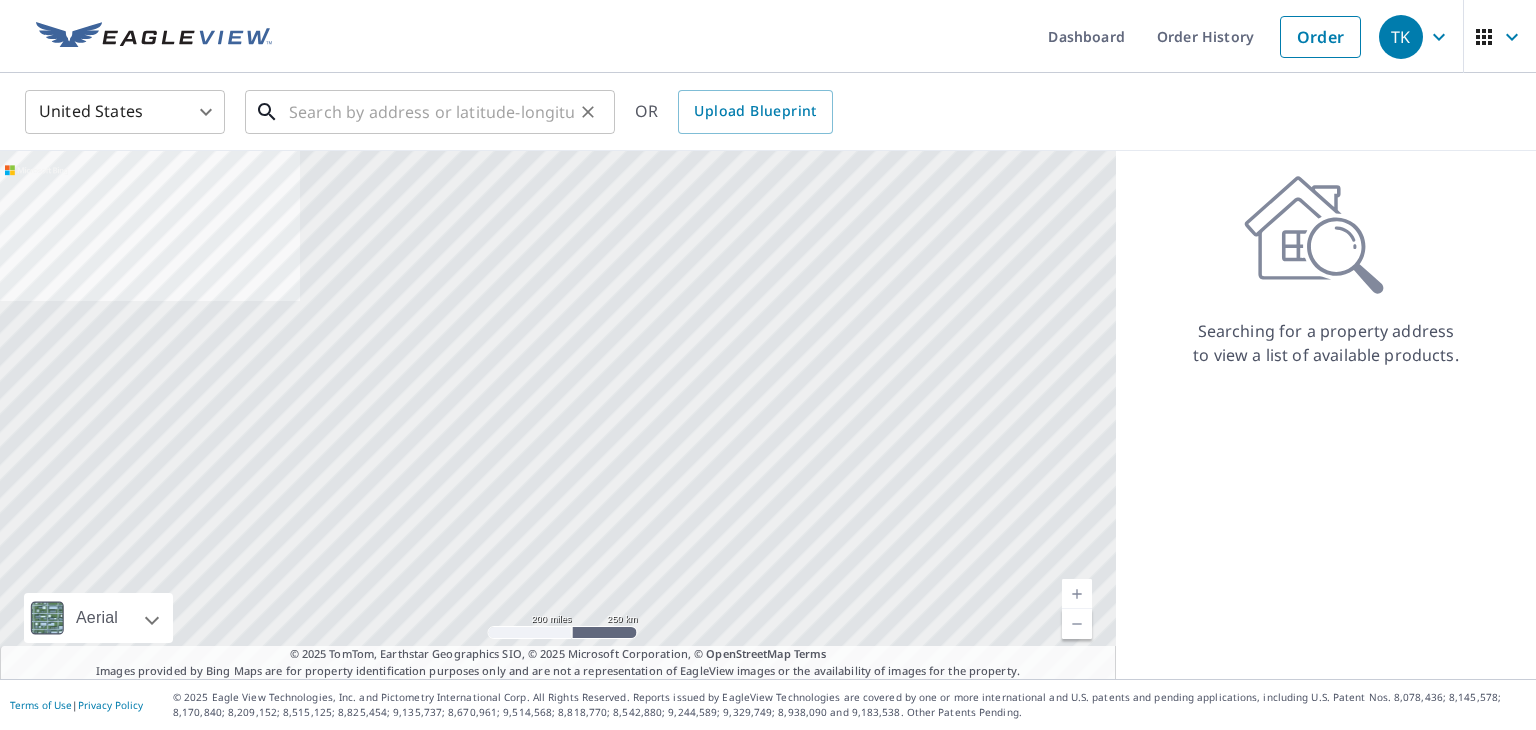 click at bounding box center [431, 112] 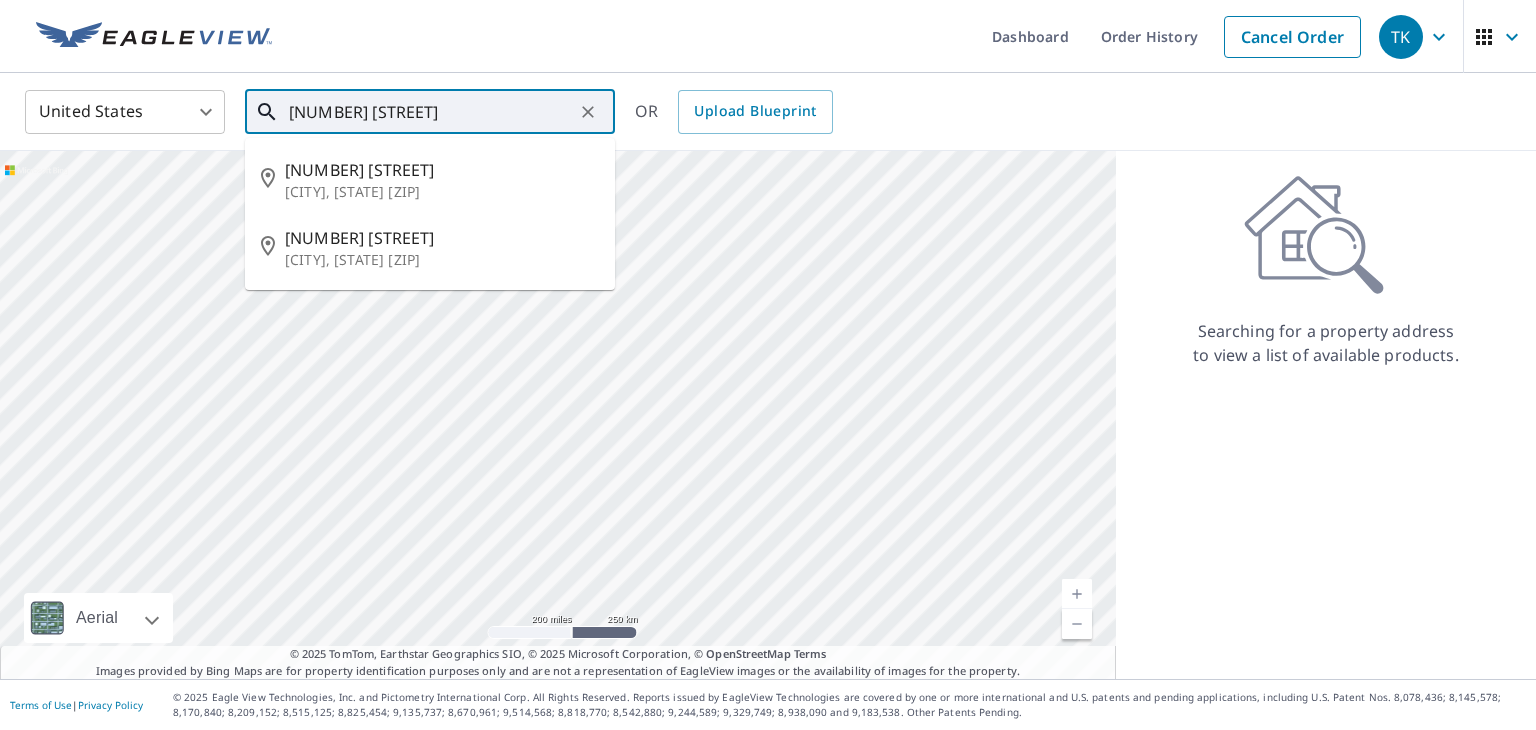 click on "[CITY], [STATE] [ZIP]" at bounding box center [442, 192] 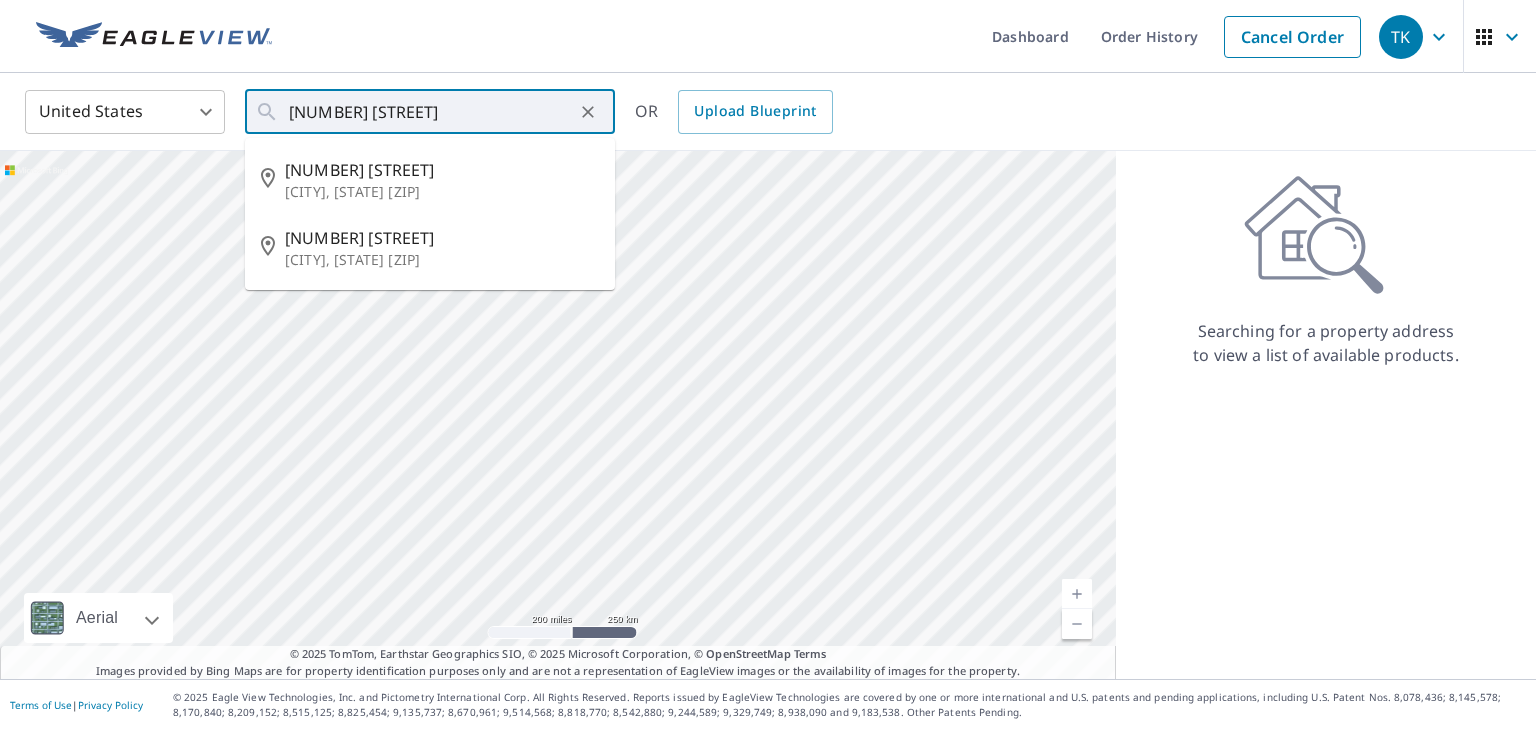 type on "[NUMBER] [STREET] [CITY], [STATE] [ZIP]" 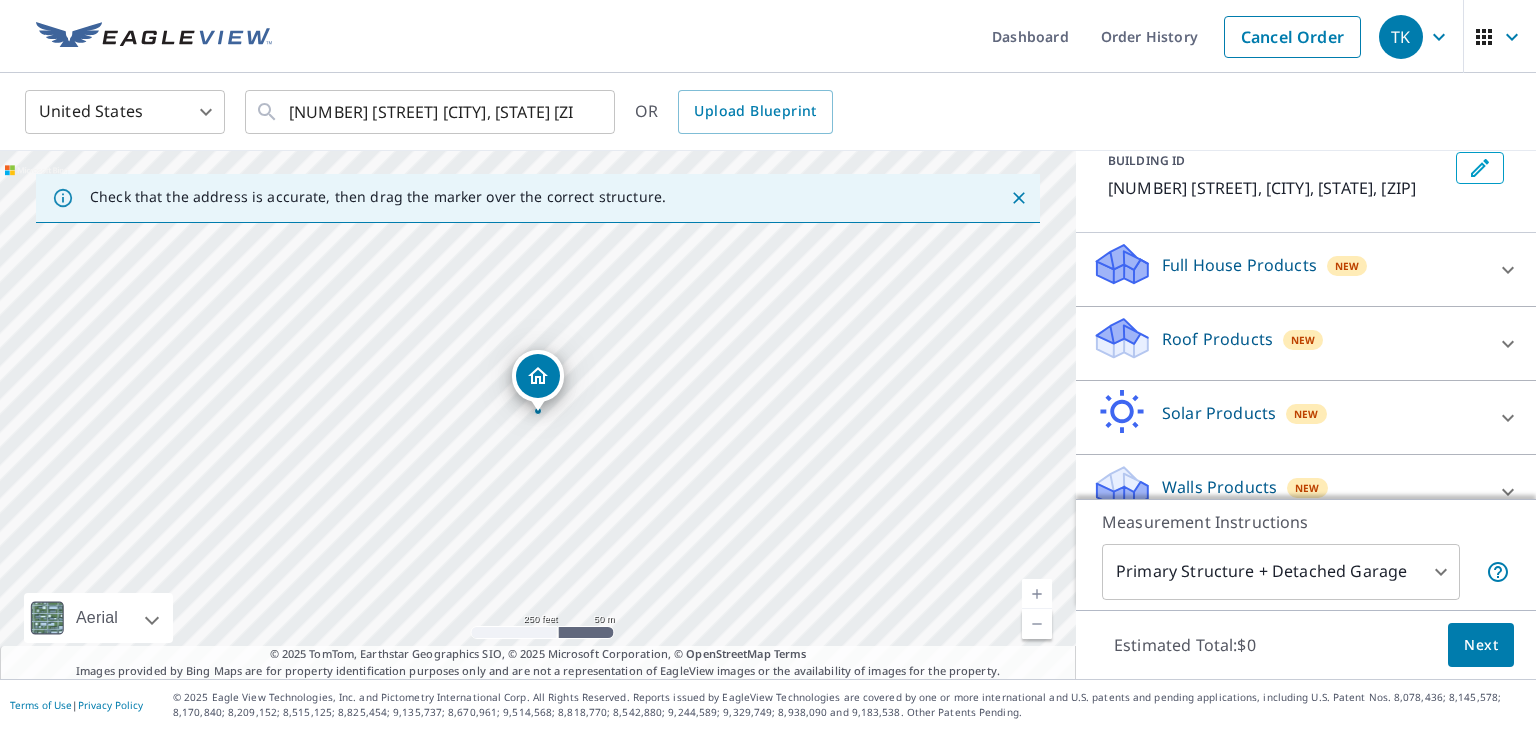 scroll, scrollTop: 154, scrollLeft: 0, axis: vertical 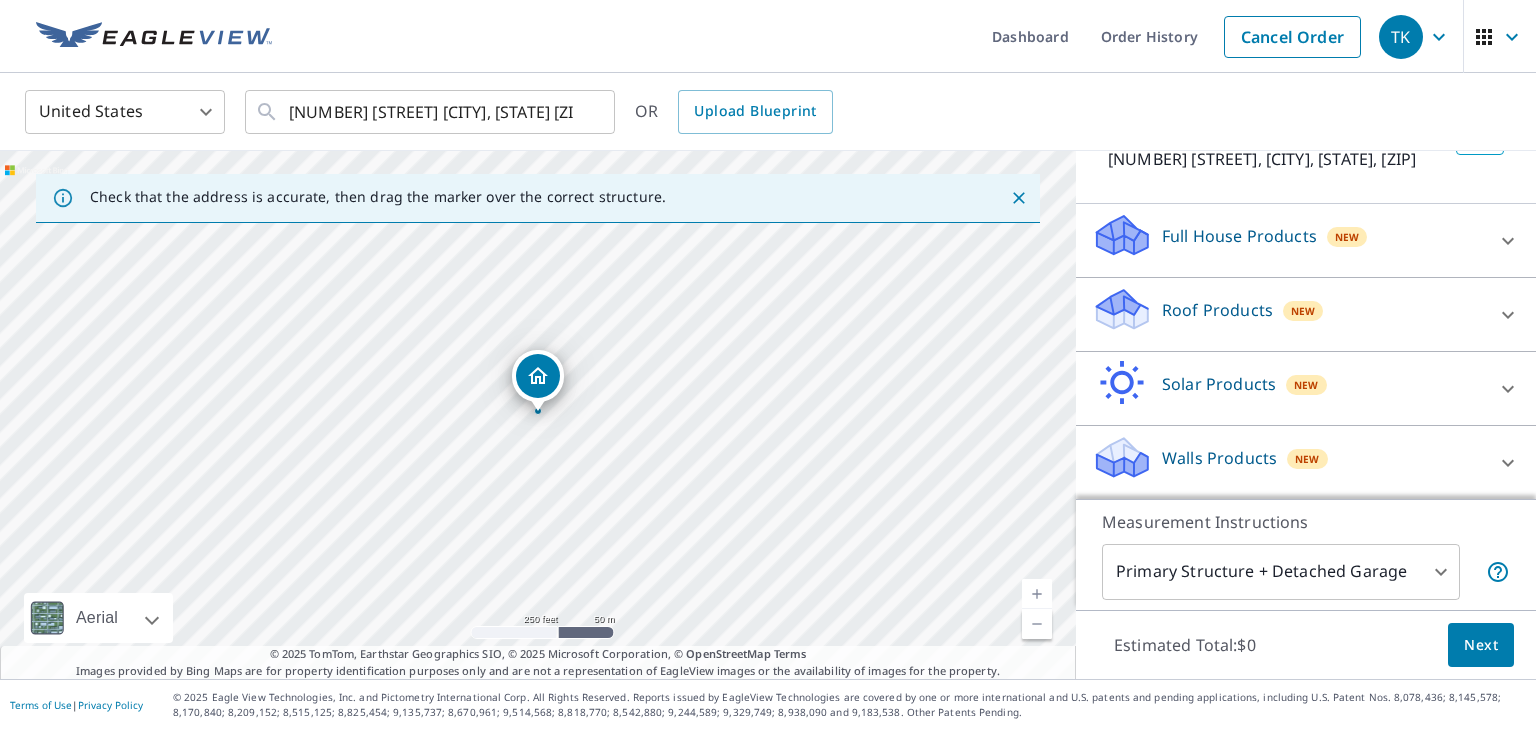 click on "Roof Products New" at bounding box center (1288, 314) 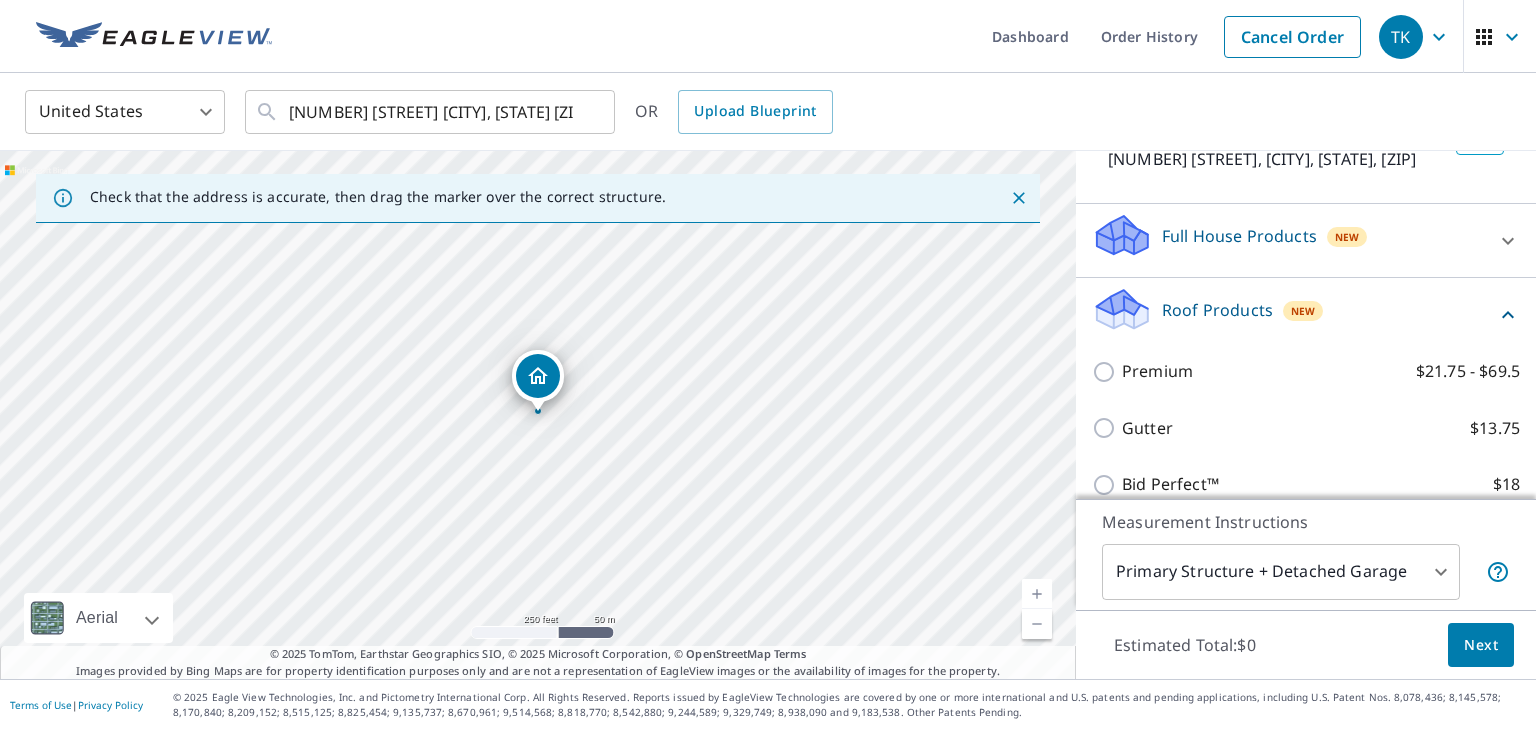 click on "Premium" at bounding box center [1157, 371] 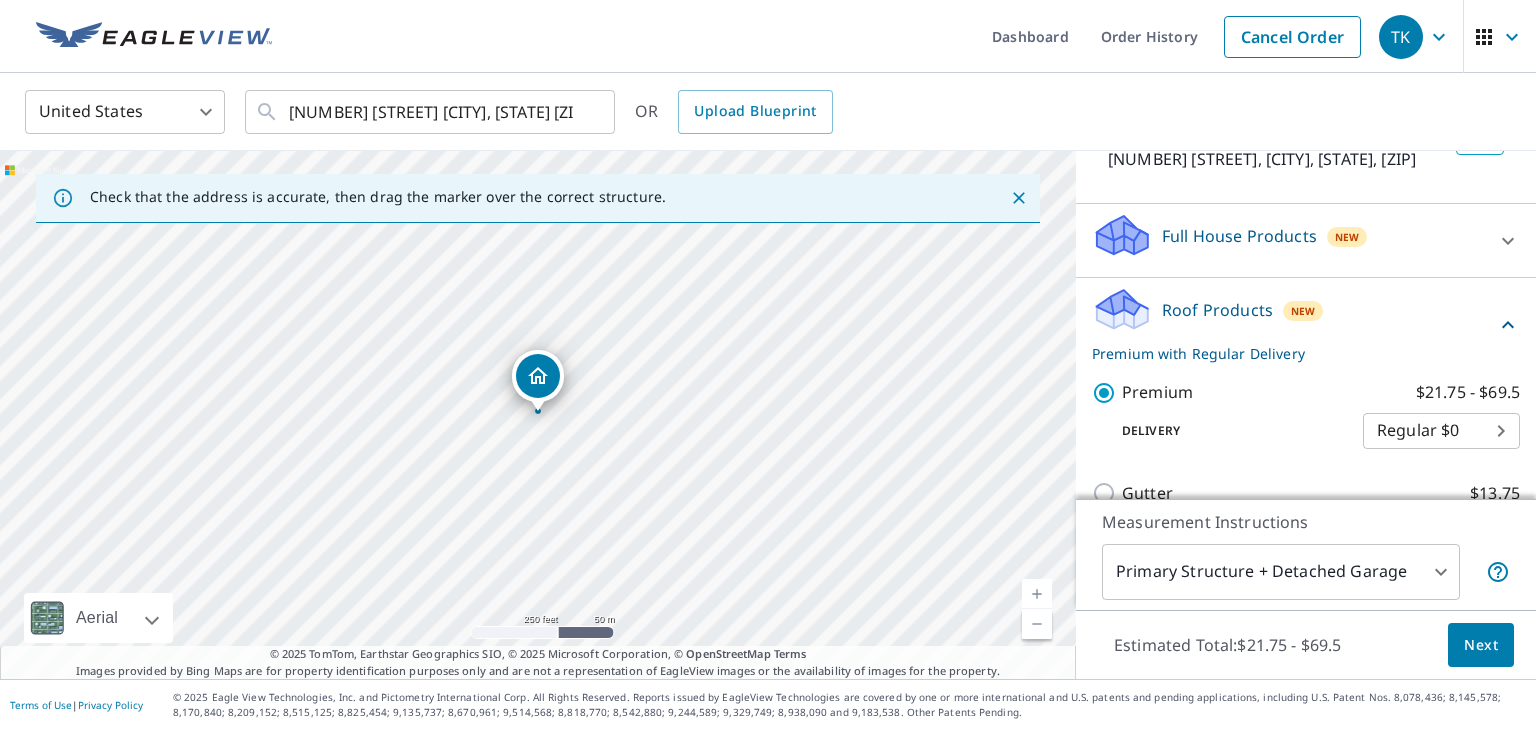 click on "Next" at bounding box center (1481, 645) 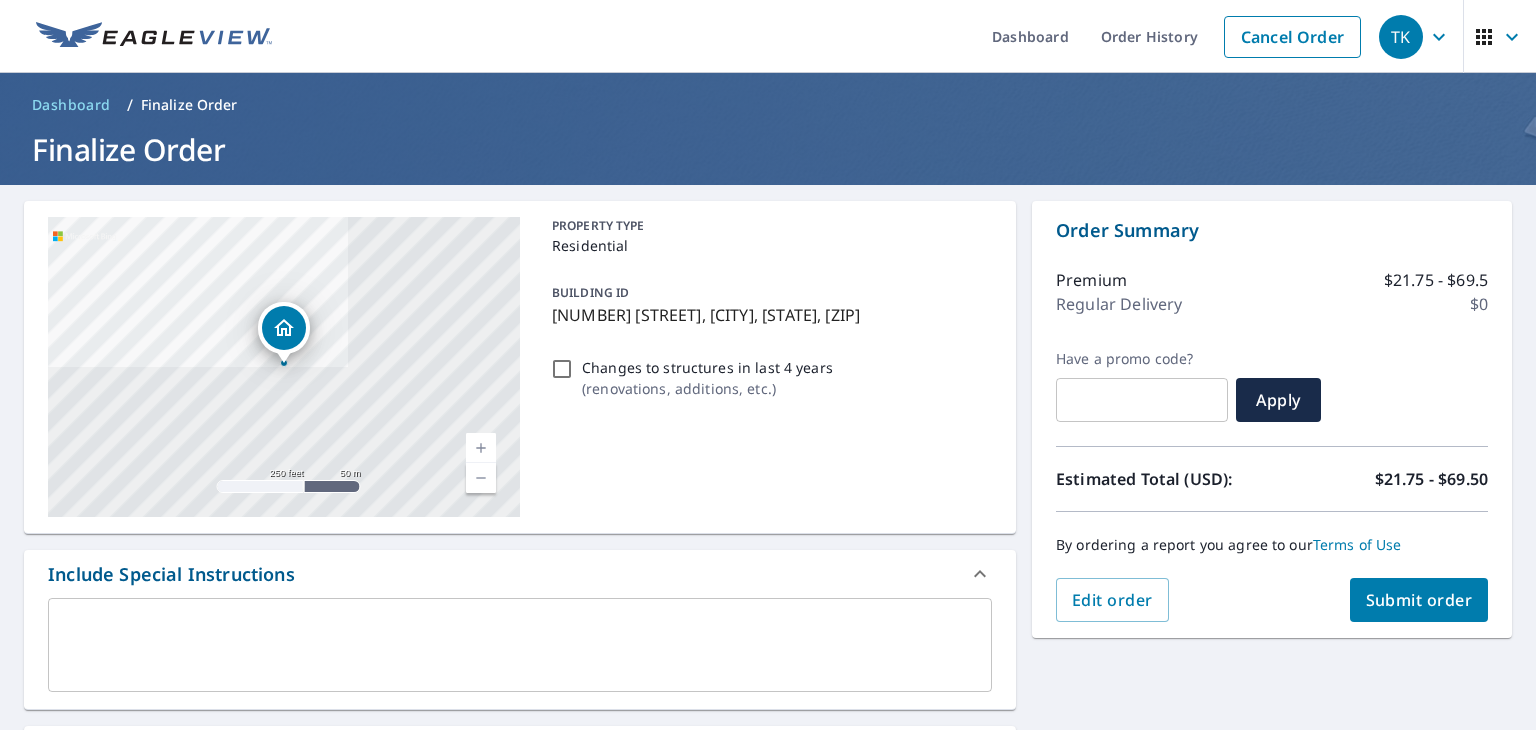 click on "Submit order" at bounding box center [1419, 600] 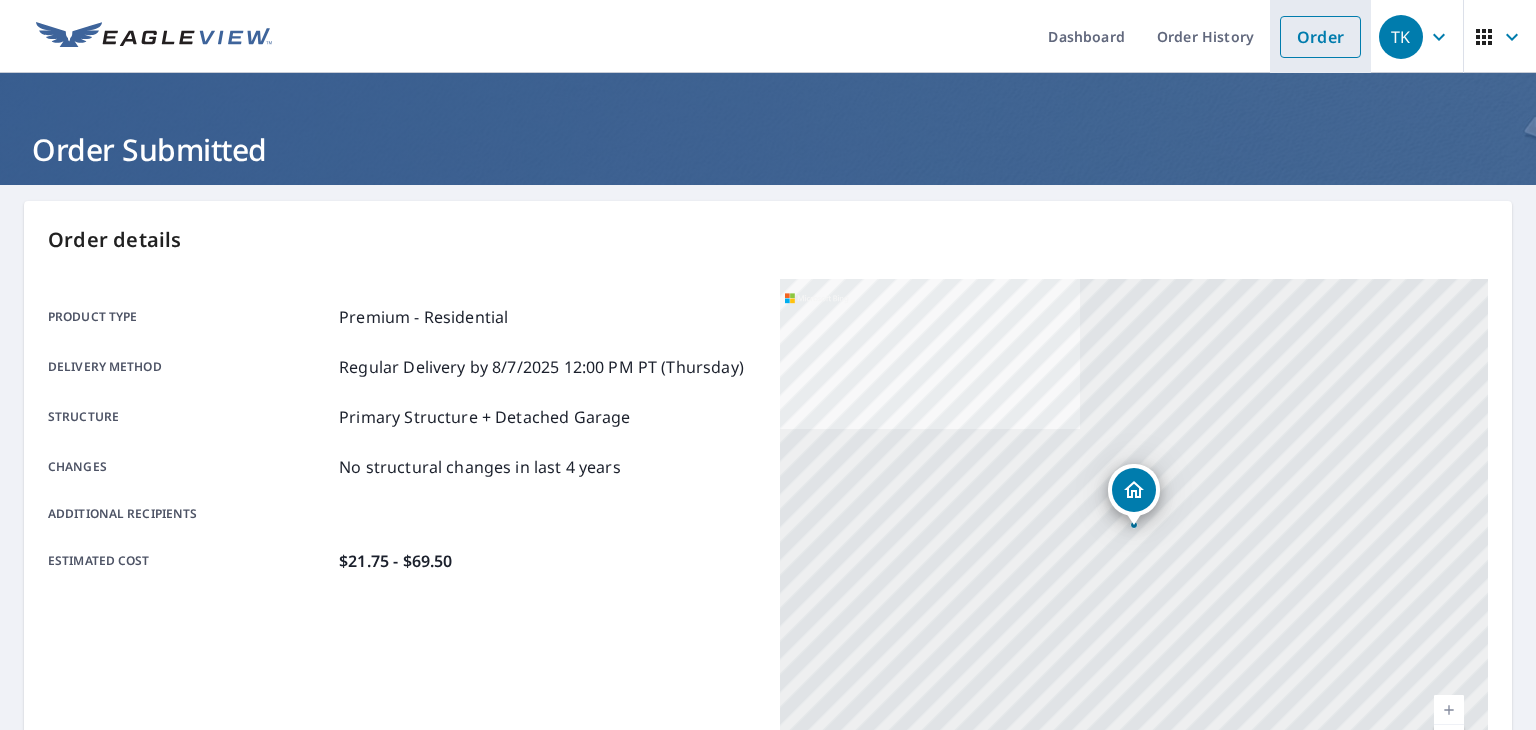 click on "Order" at bounding box center [1320, 37] 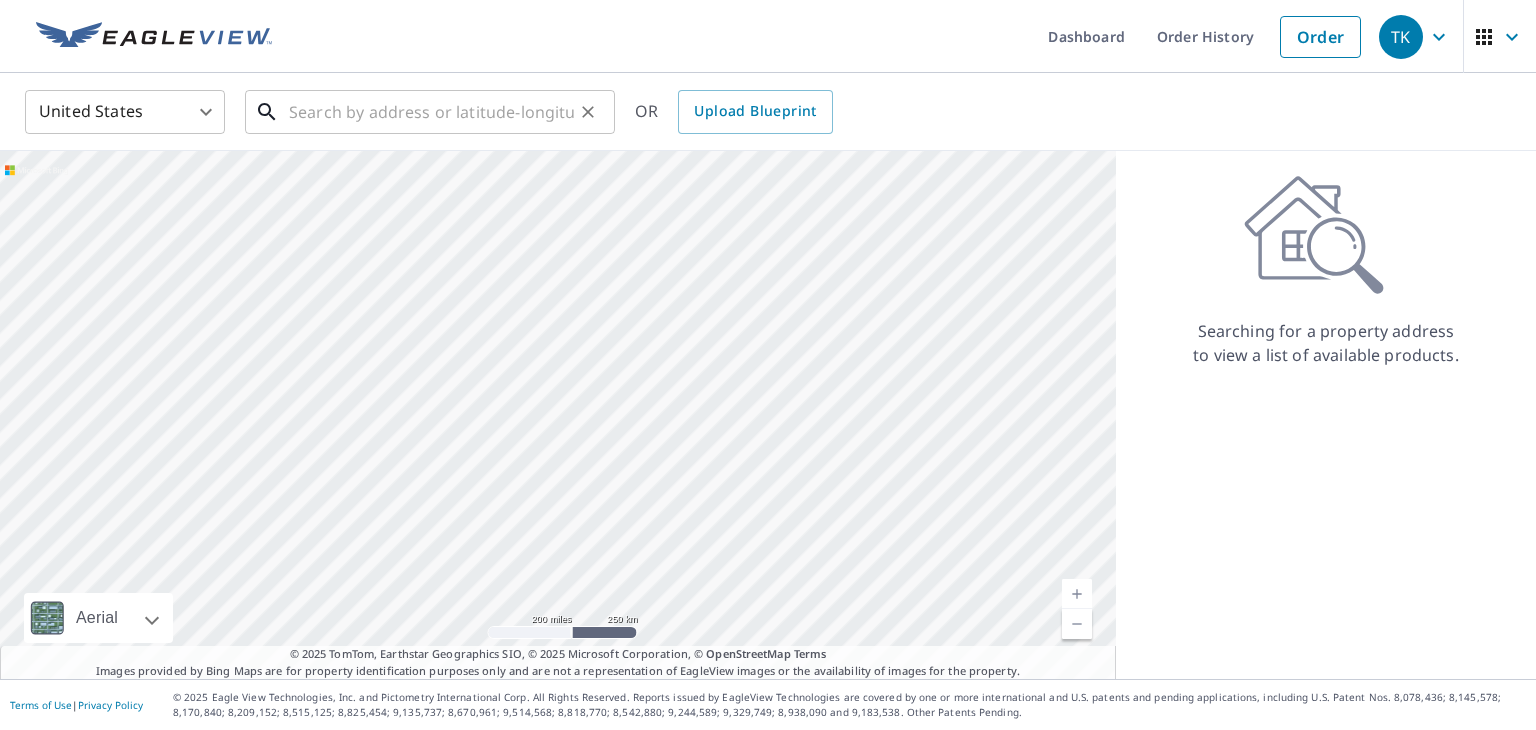 click at bounding box center (431, 112) 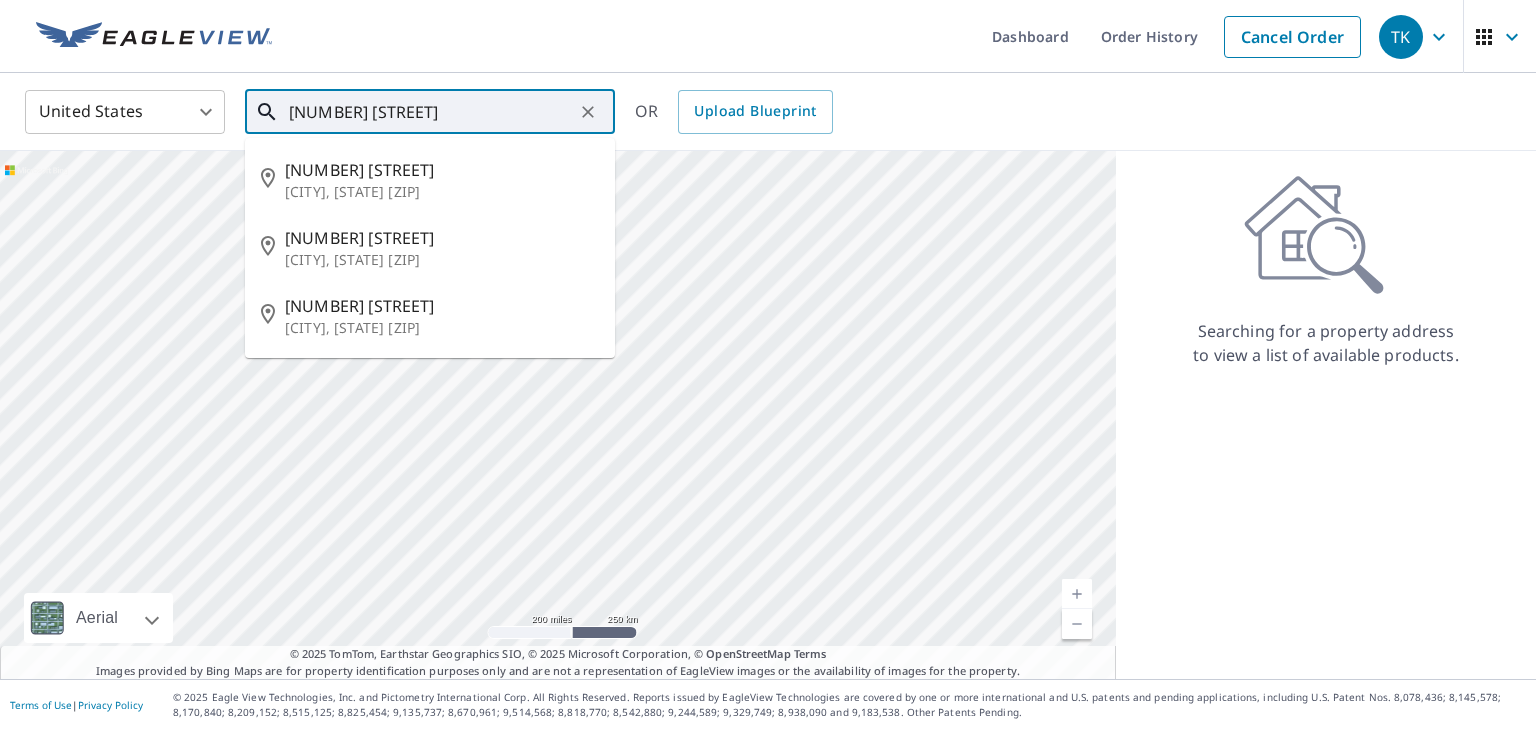 click on "[CITY], [STATE] [ZIP]" at bounding box center [442, 192] 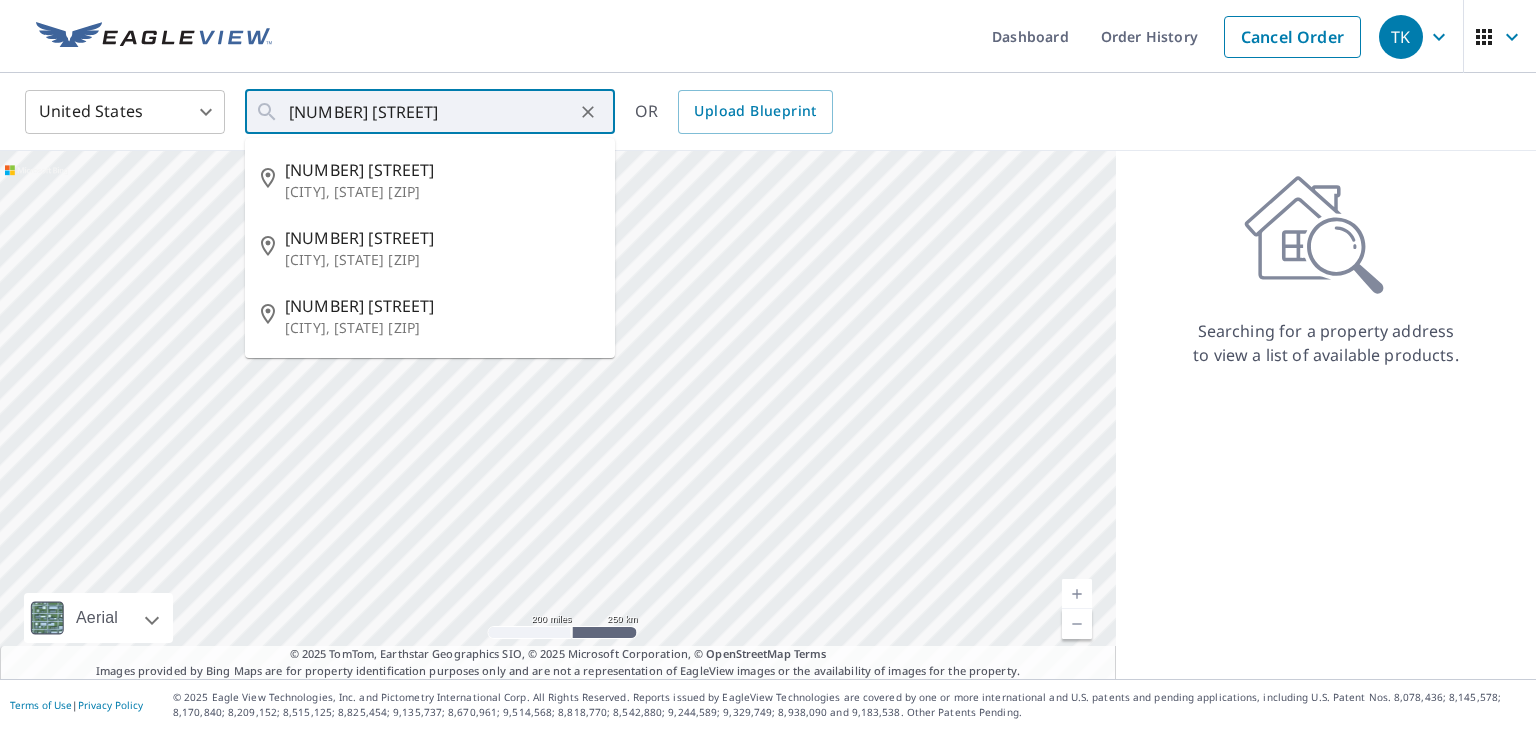 type on "[NUMBER] [STREET] [CITY], [STATE] [ZIP]" 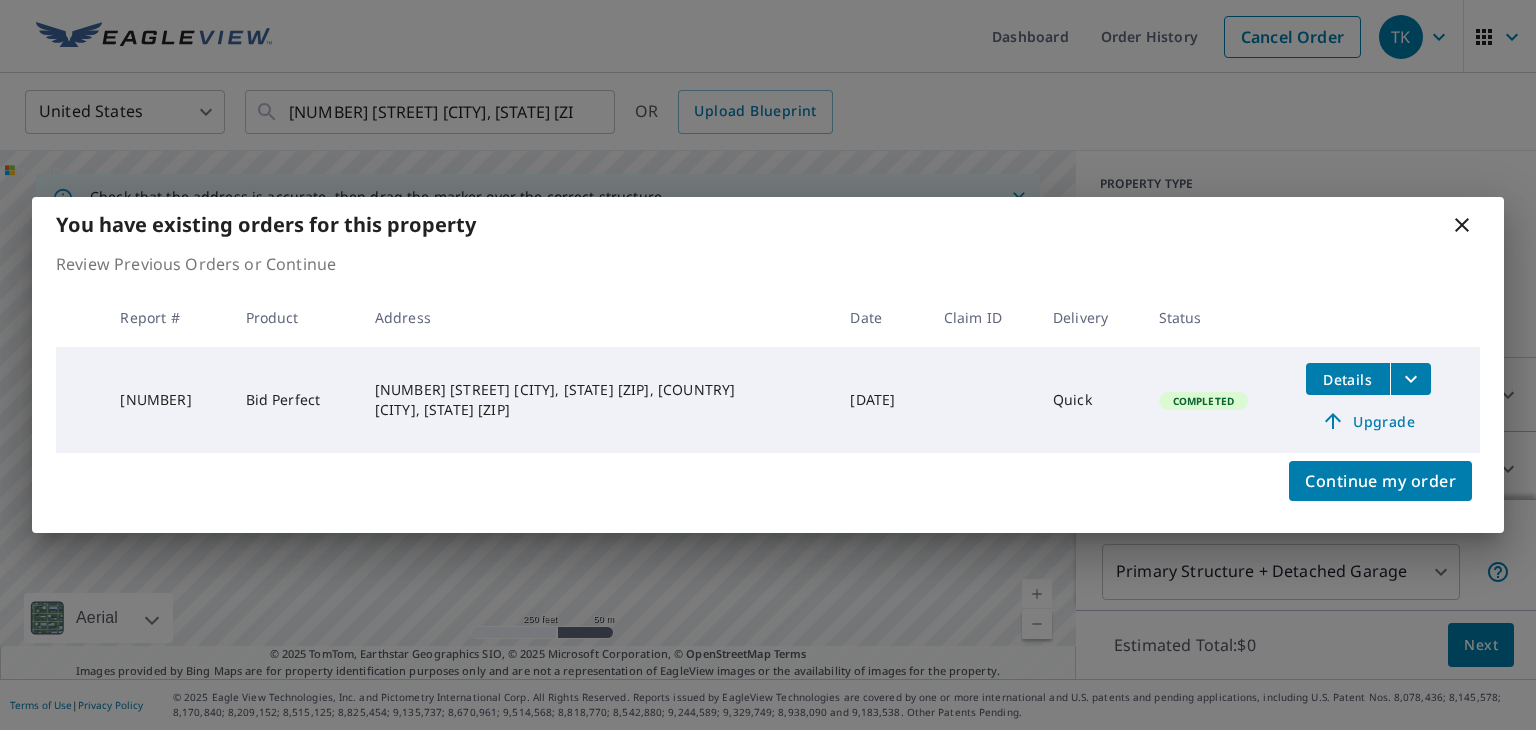 click 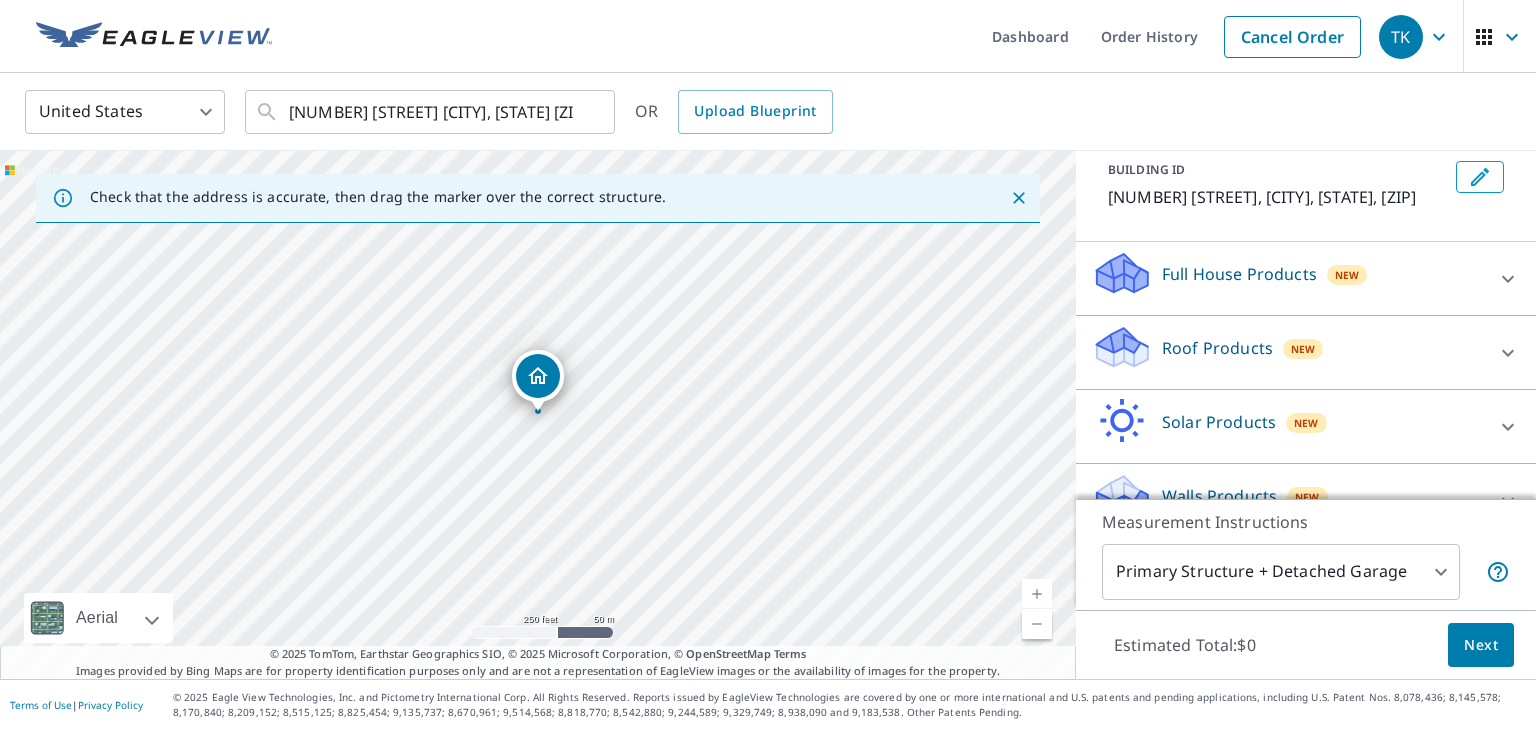 scroll, scrollTop: 115, scrollLeft: 0, axis: vertical 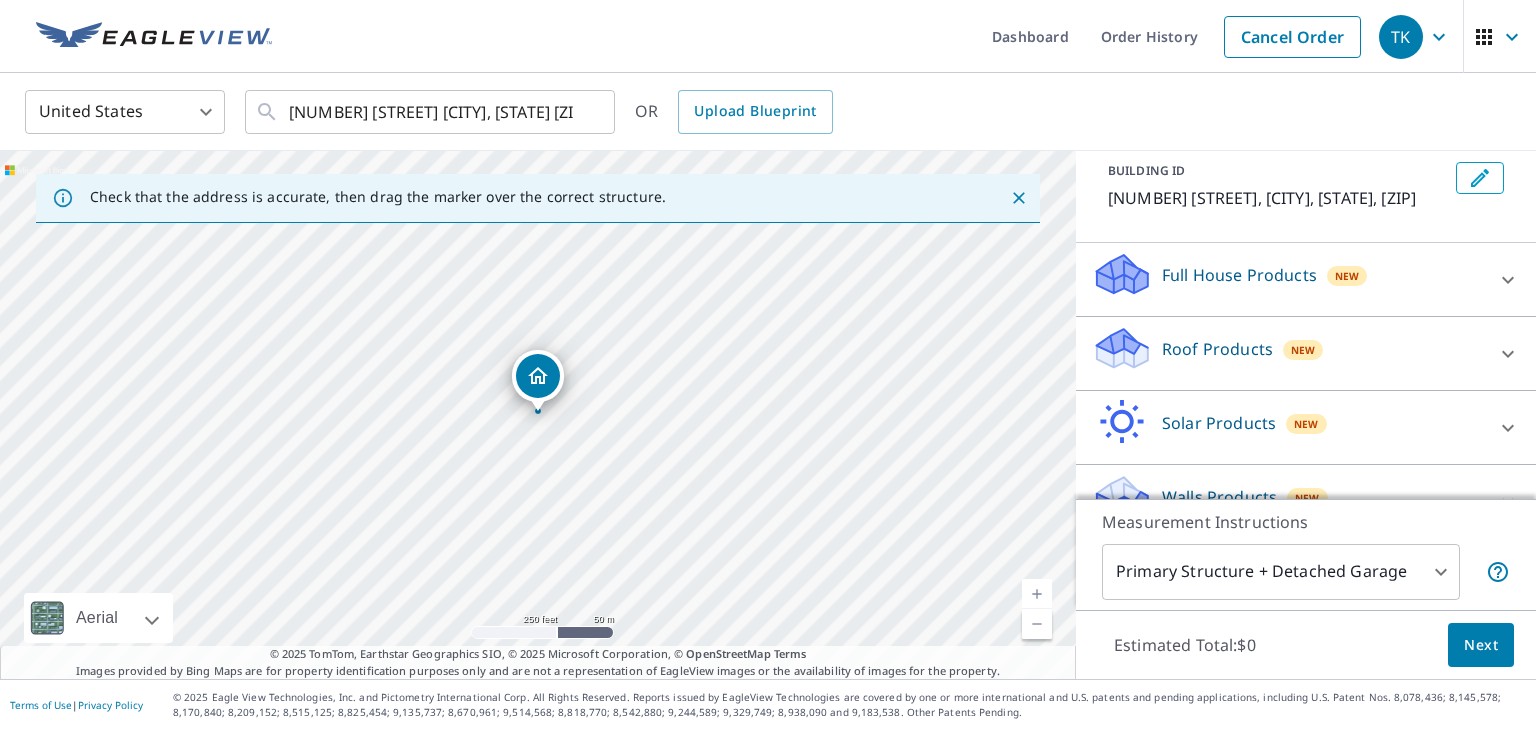 click on "Roof Products" at bounding box center (1217, 349) 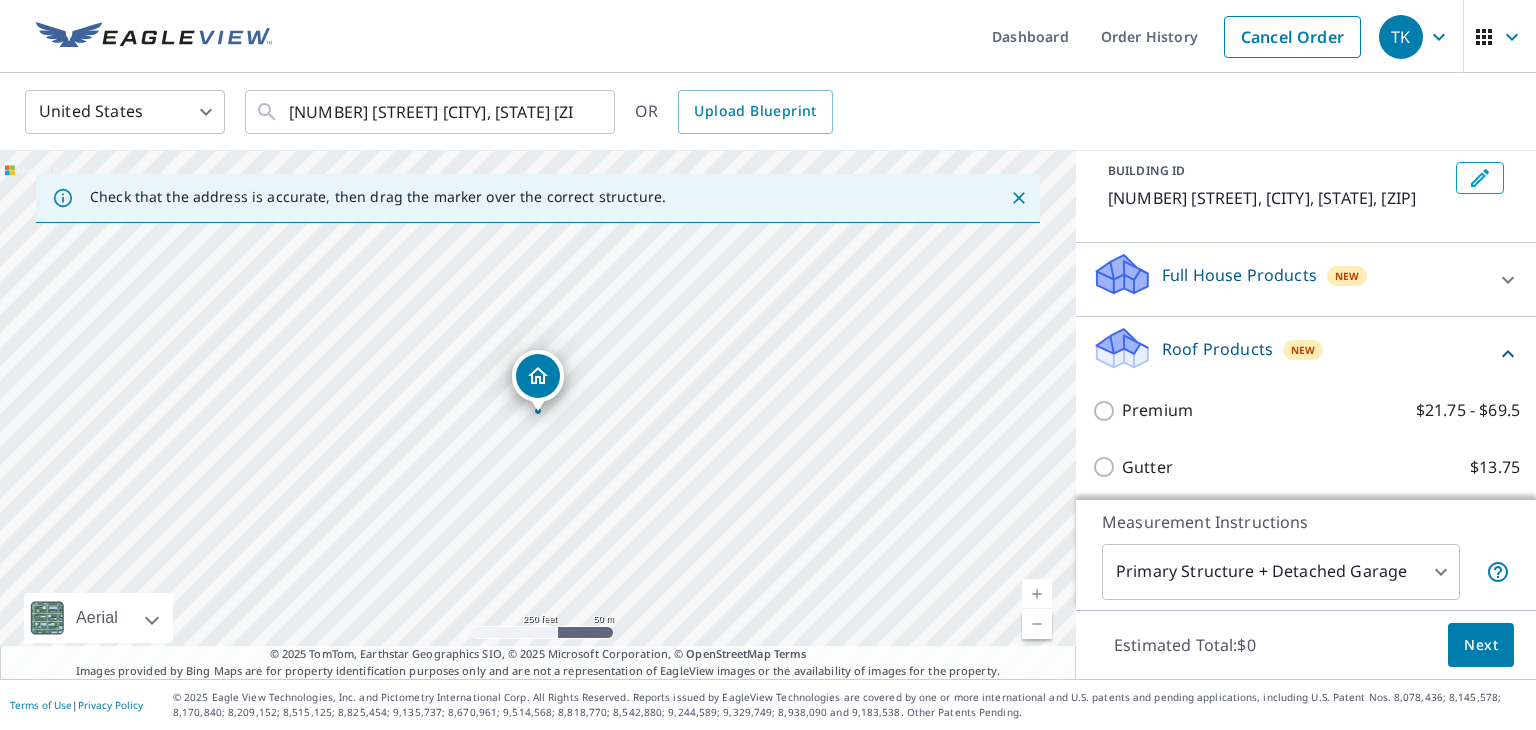 click on "Premium $21.75 - $69.5" at bounding box center [1321, 410] 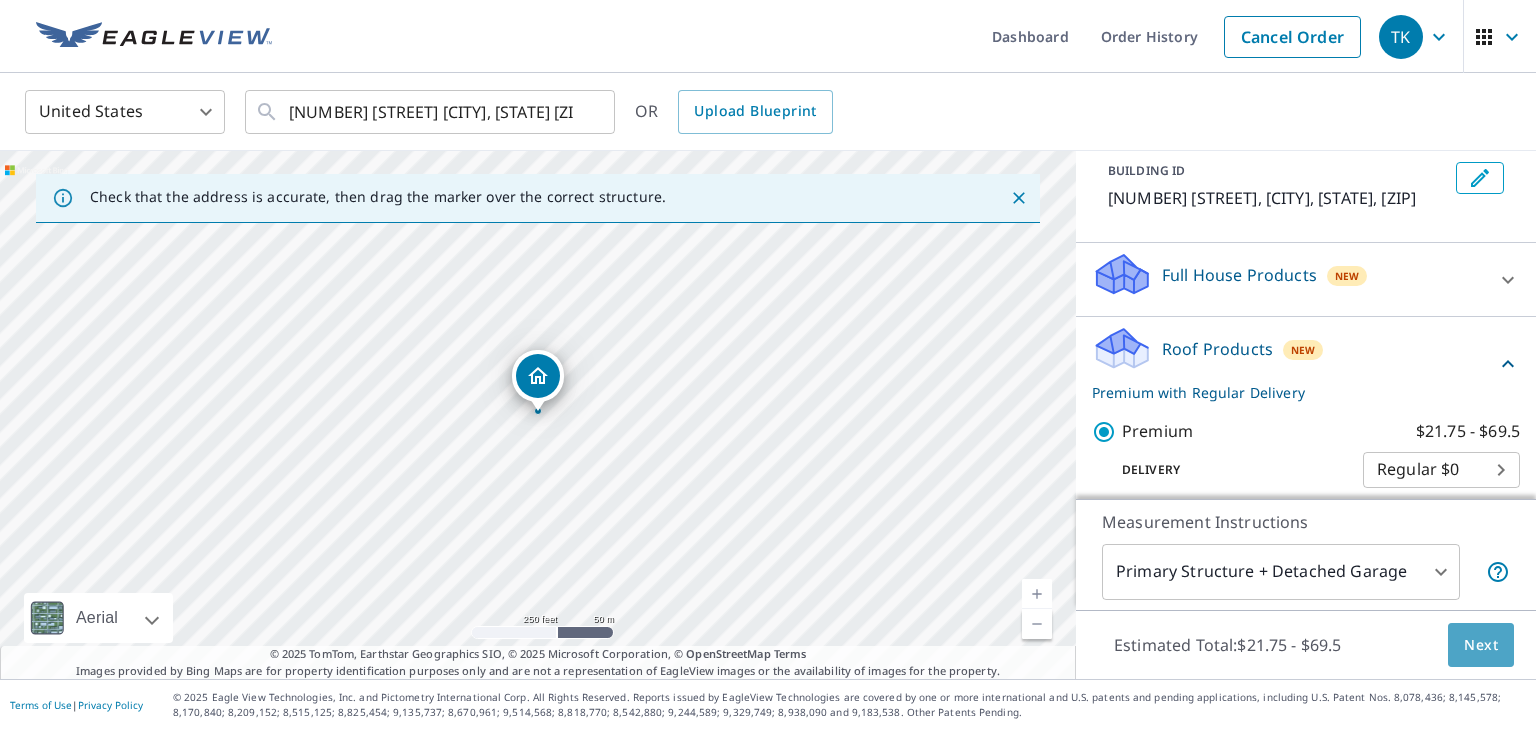 click on "Next" at bounding box center (1481, 645) 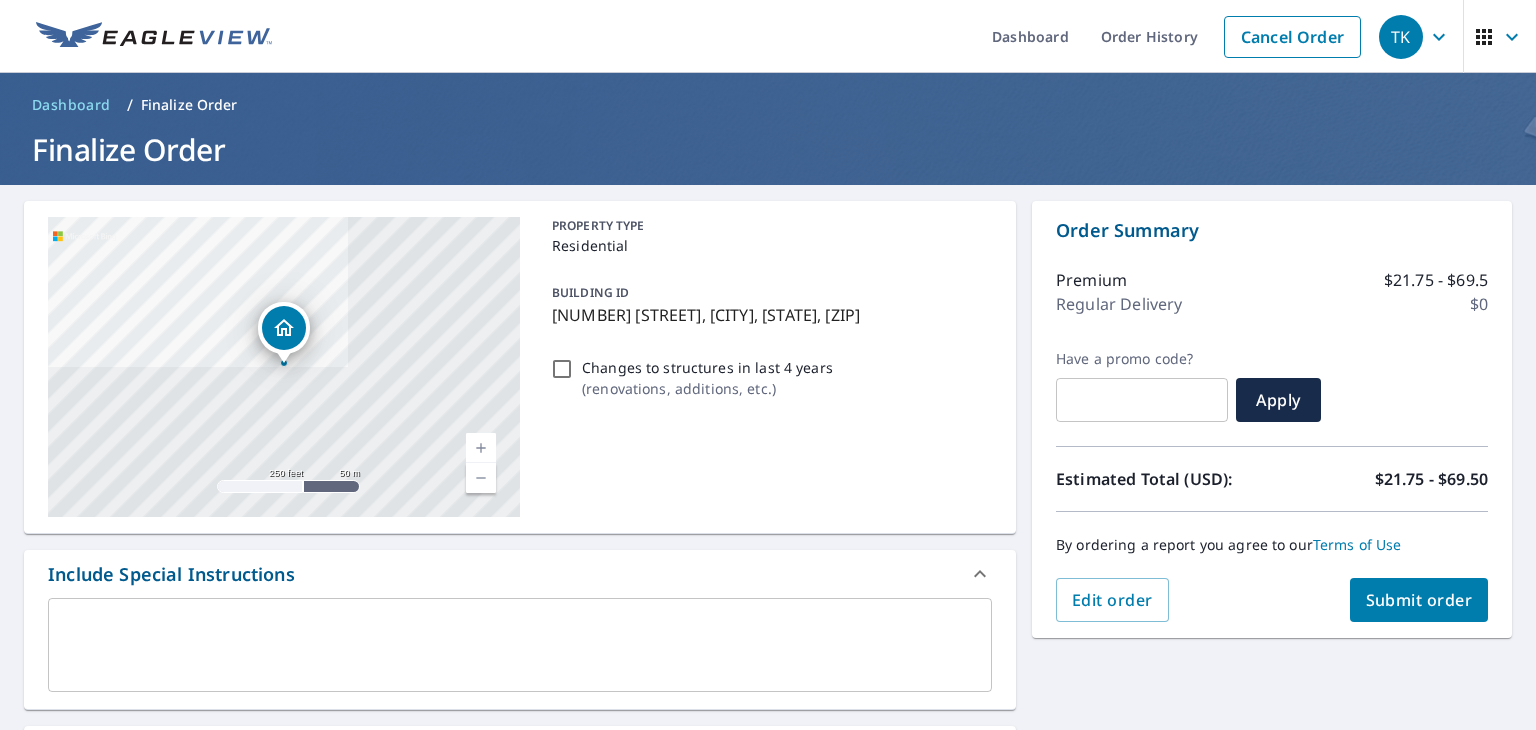 click on "Submit order" at bounding box center [1419, 600] 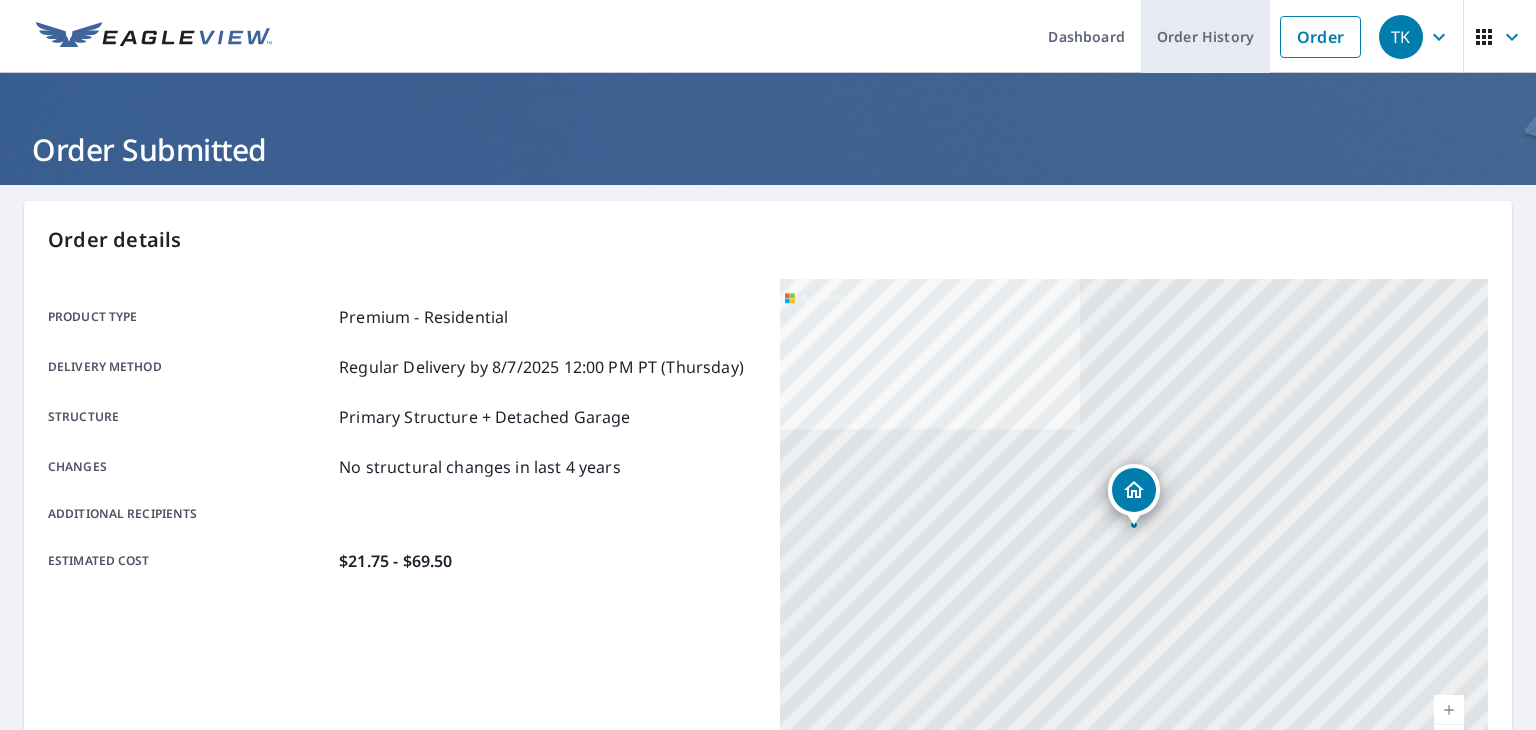 click on "Order History" at bounding box center (1205, 36) 